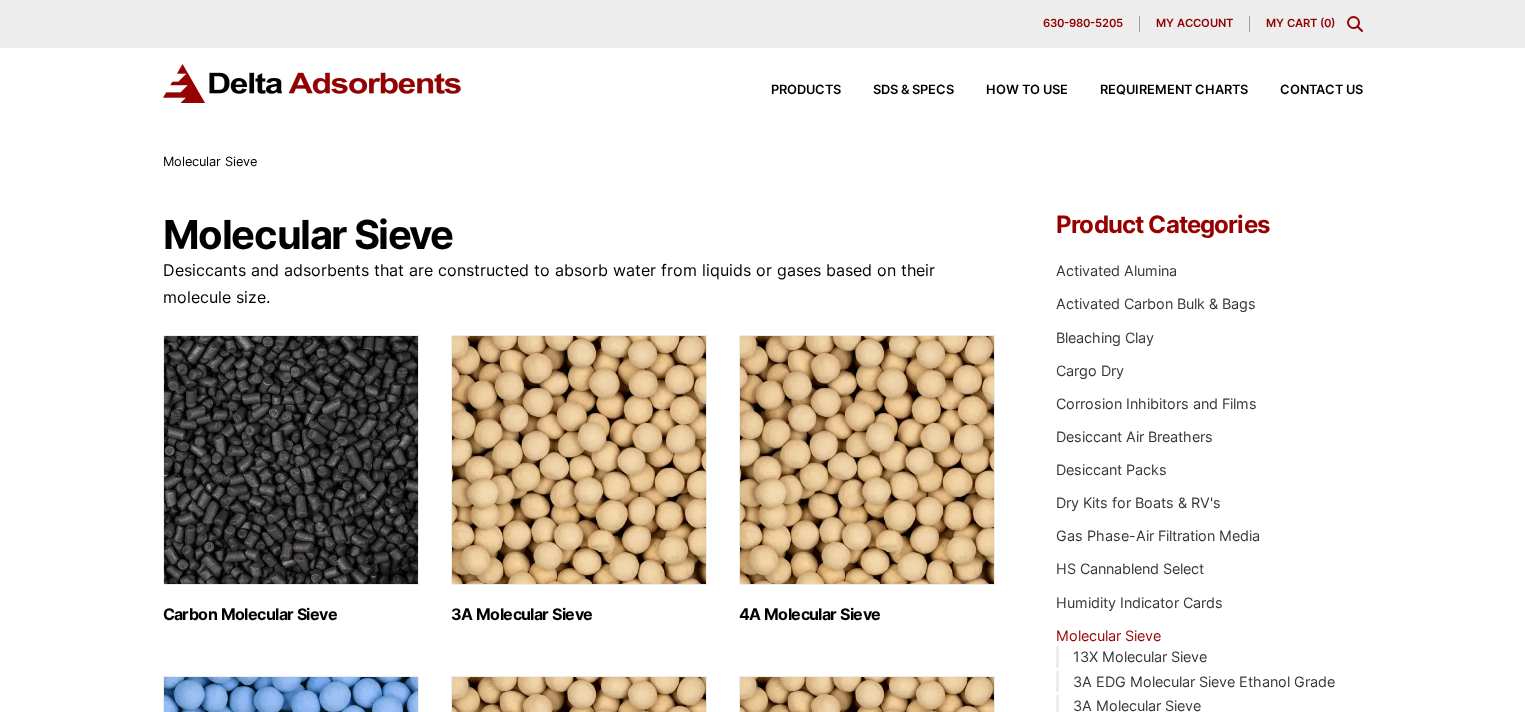 scroll, scrollTop: 0, scrollLeft: 0, axis: both 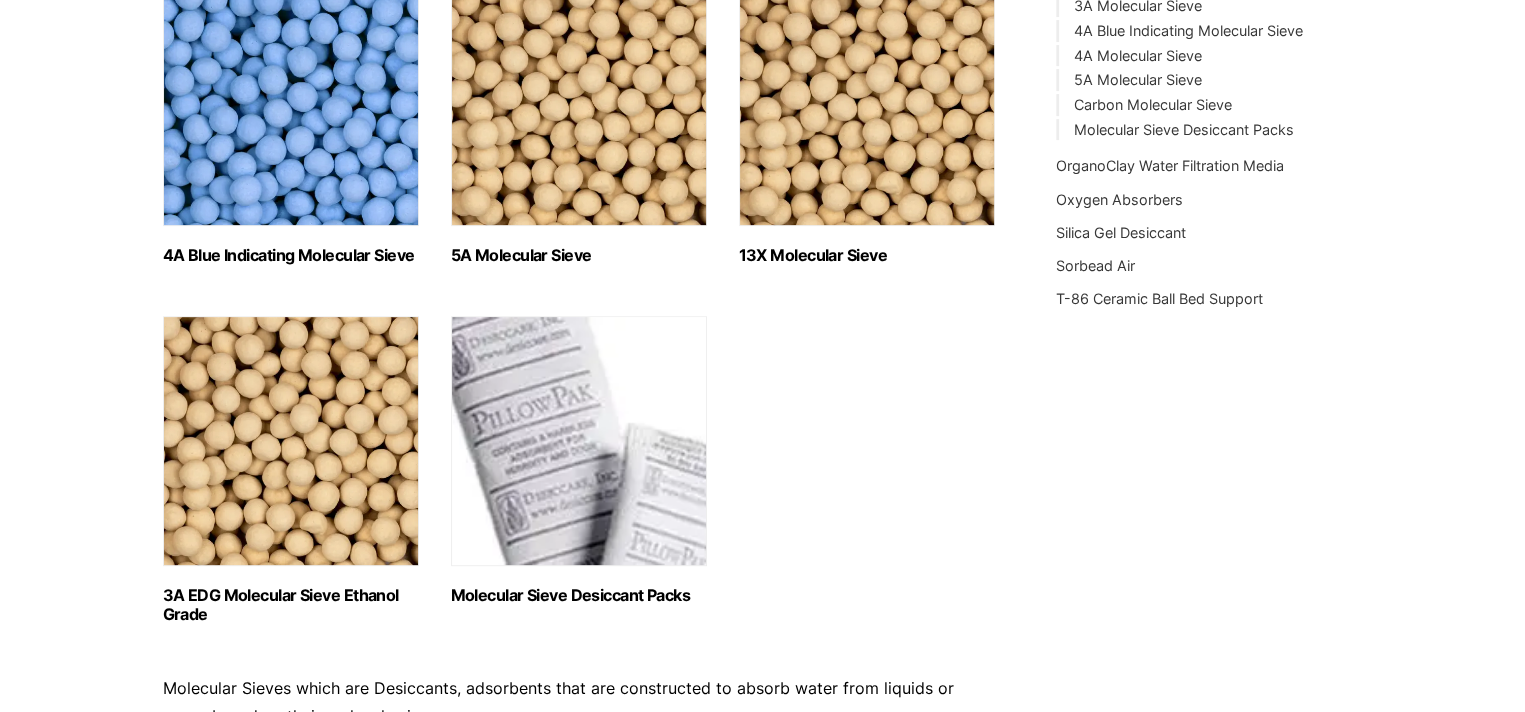 click at bounding box center (579, 441) 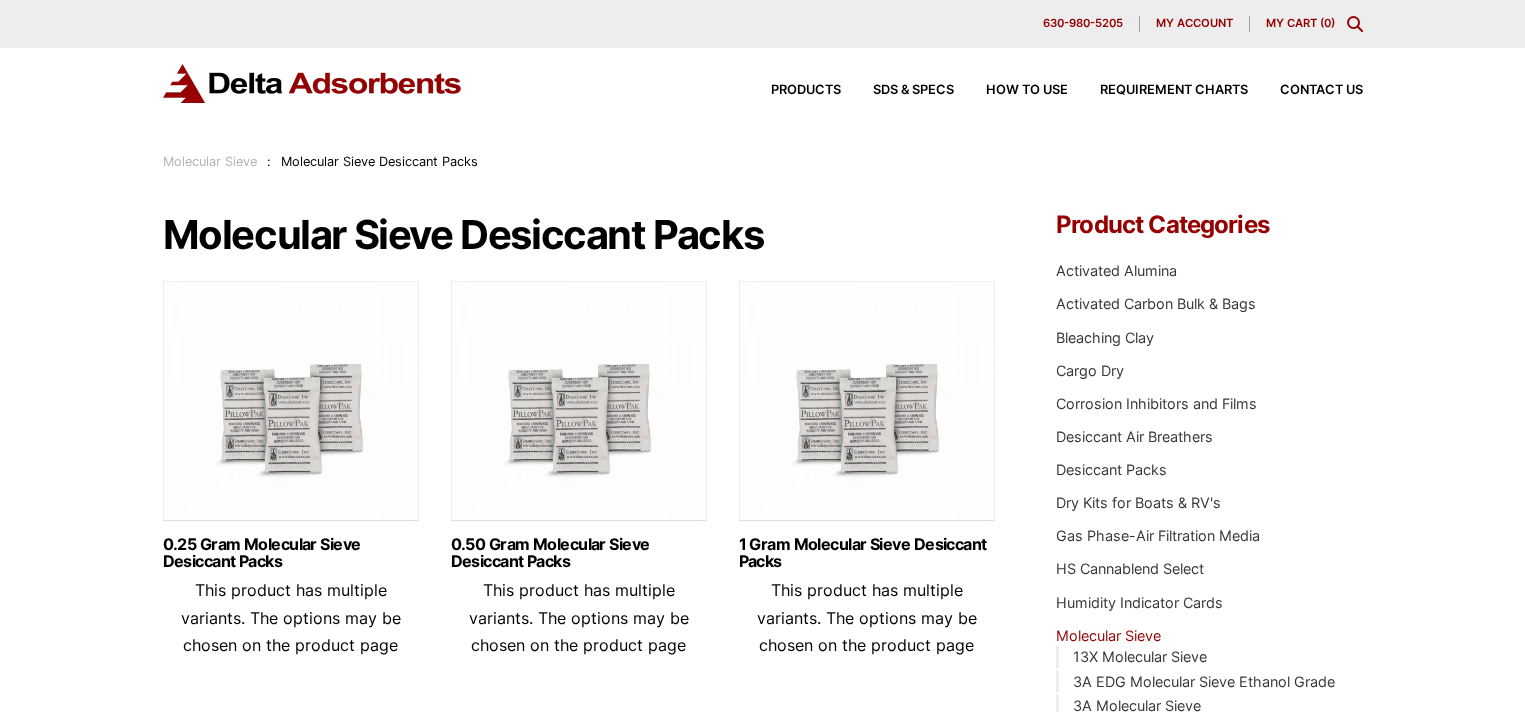 scroll, scrollTop: 0, scrollLeft: 0, axis: both 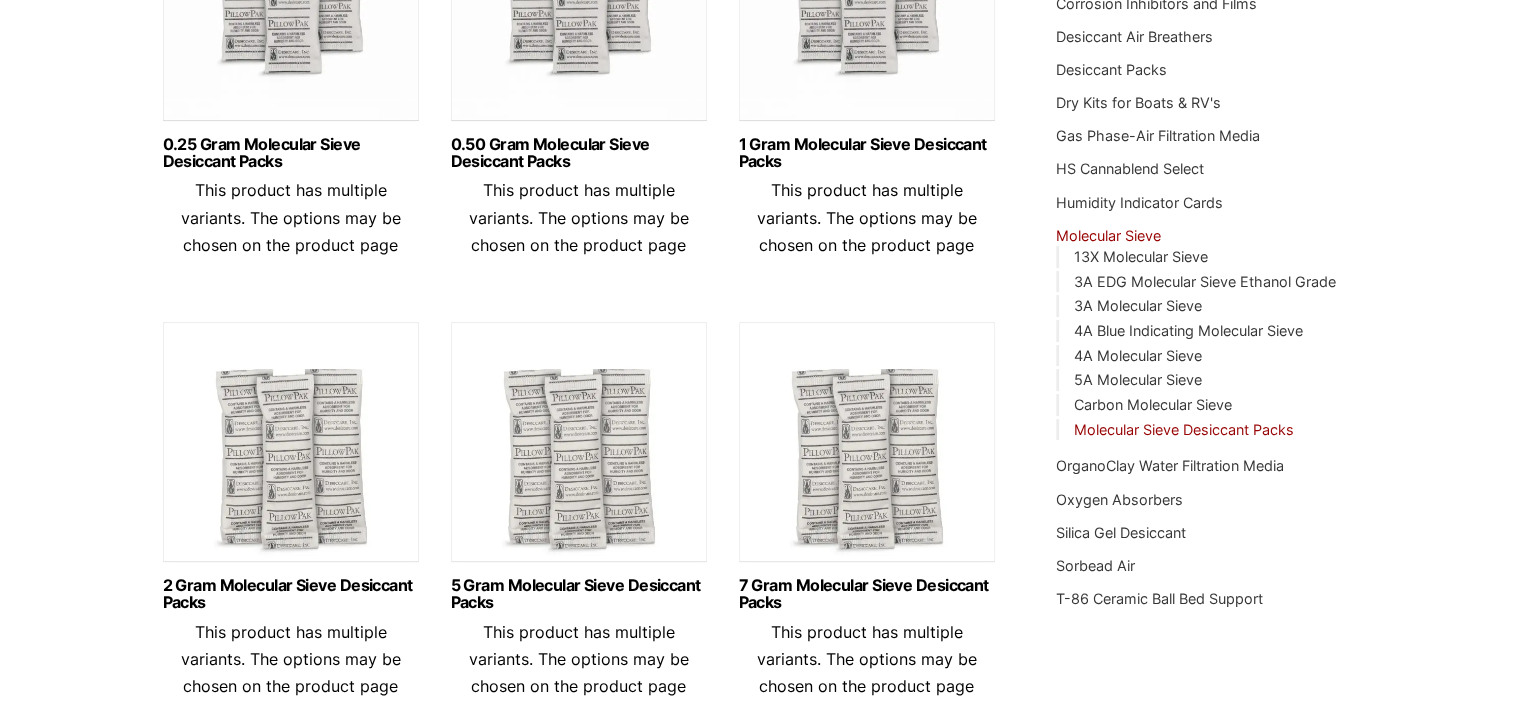 click at bounding box center (579, 447) 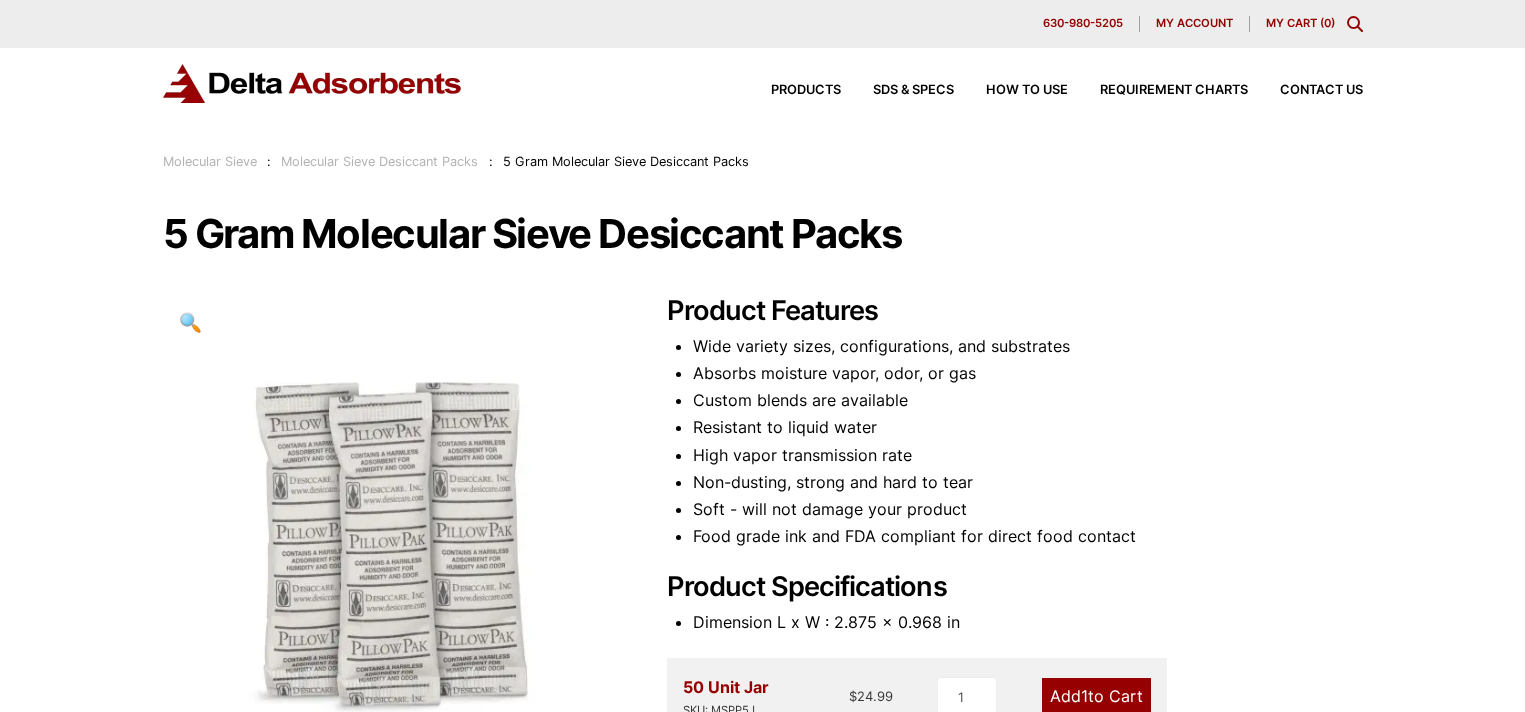 scroll, scrollTop: 0, scrollLeft: 0, axis: both 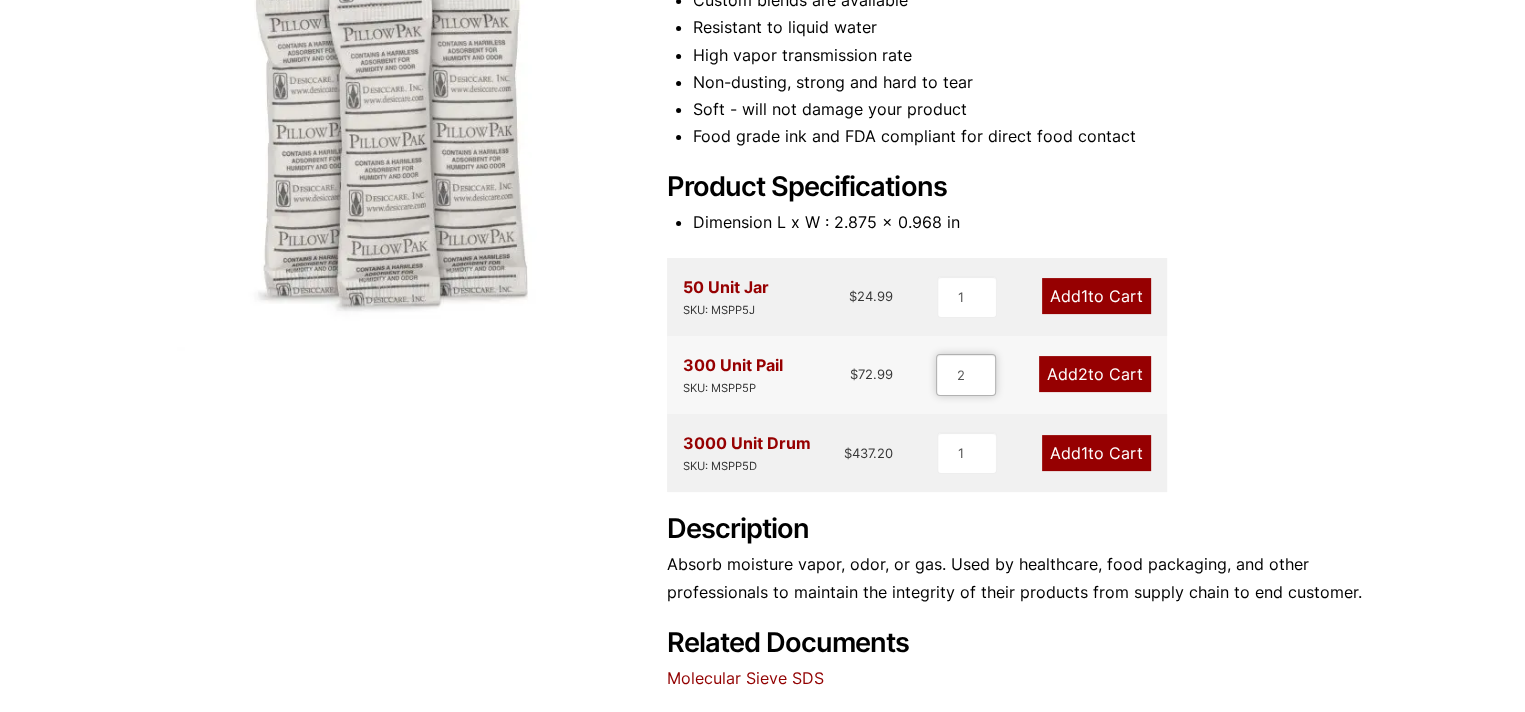 click on "2" at bounding box center [966, 375] 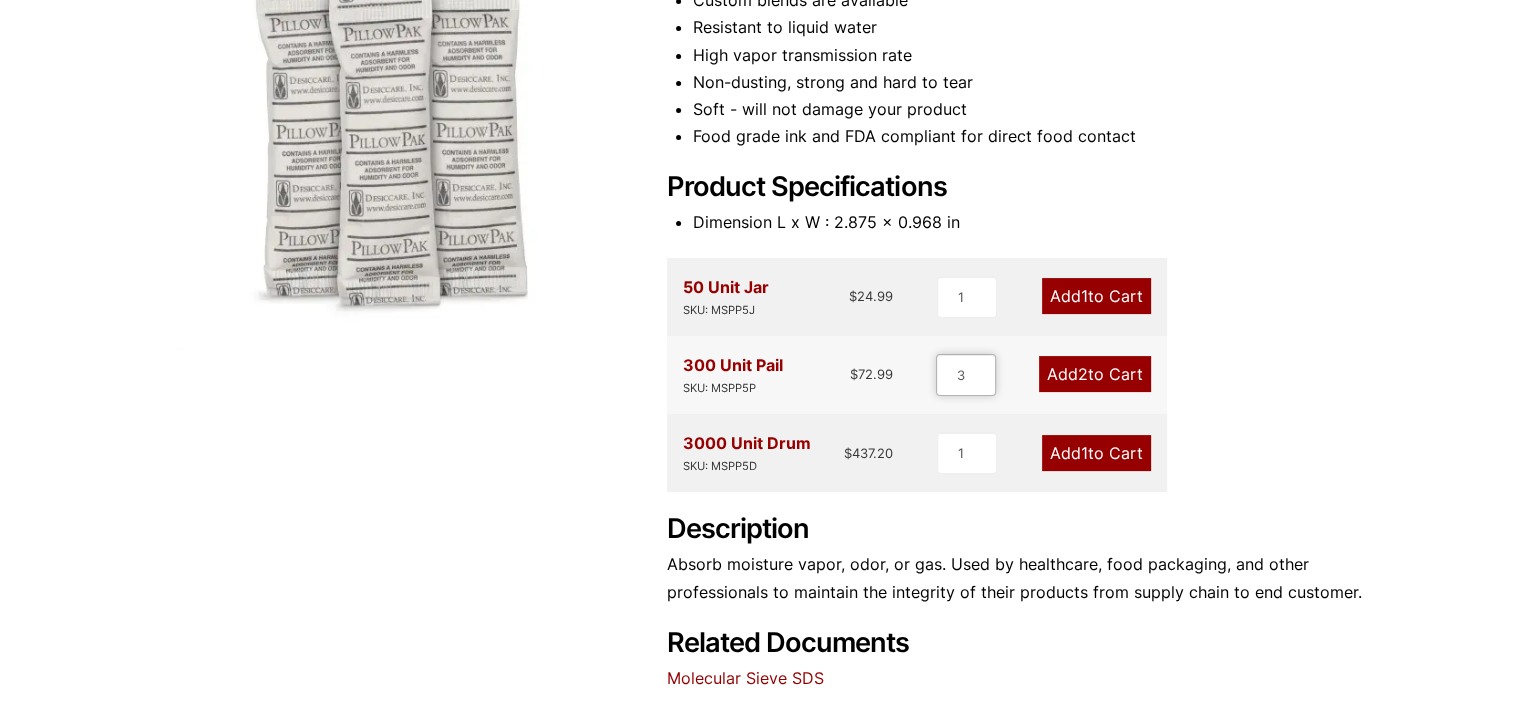 click on "3" at bounding box center (966, 375) 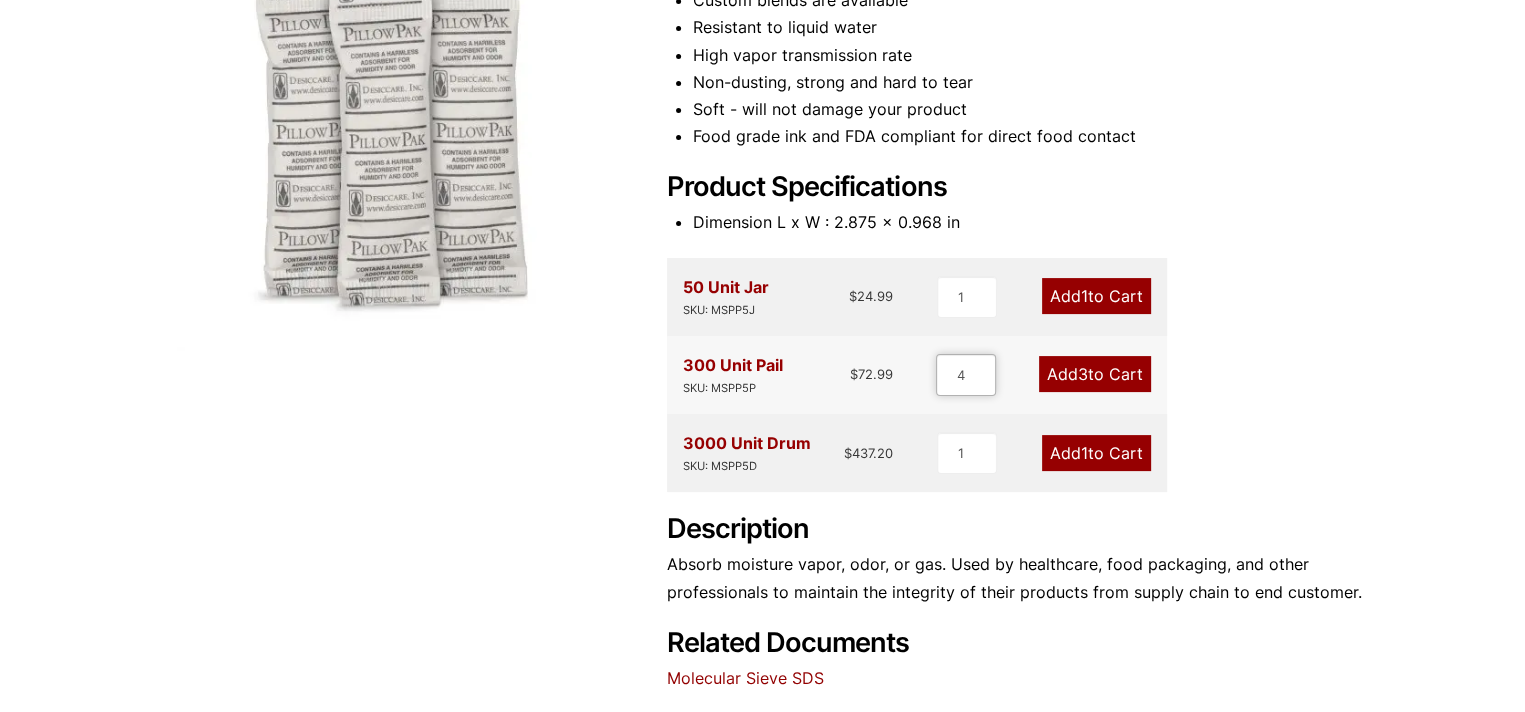 click on "4" at bounding box center [966, 375] 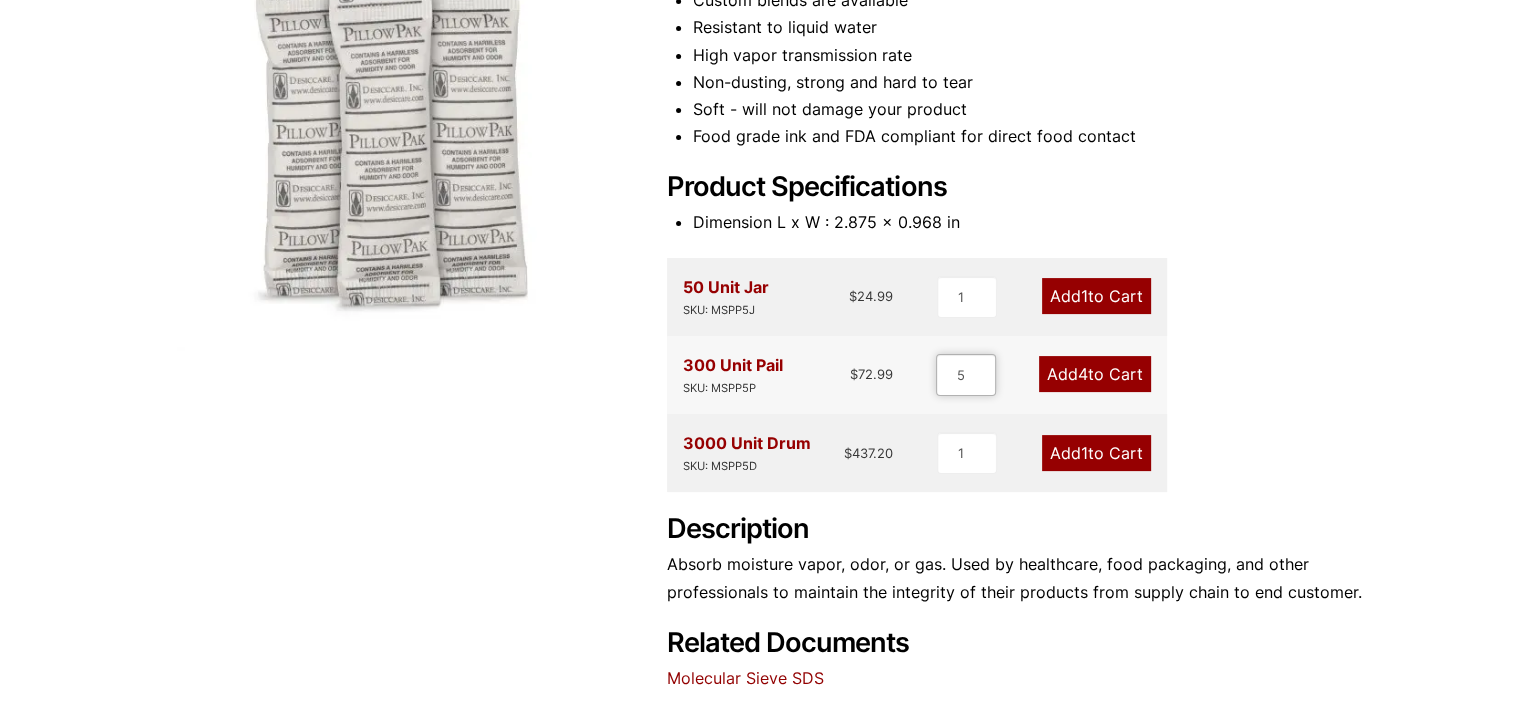 type on "5" 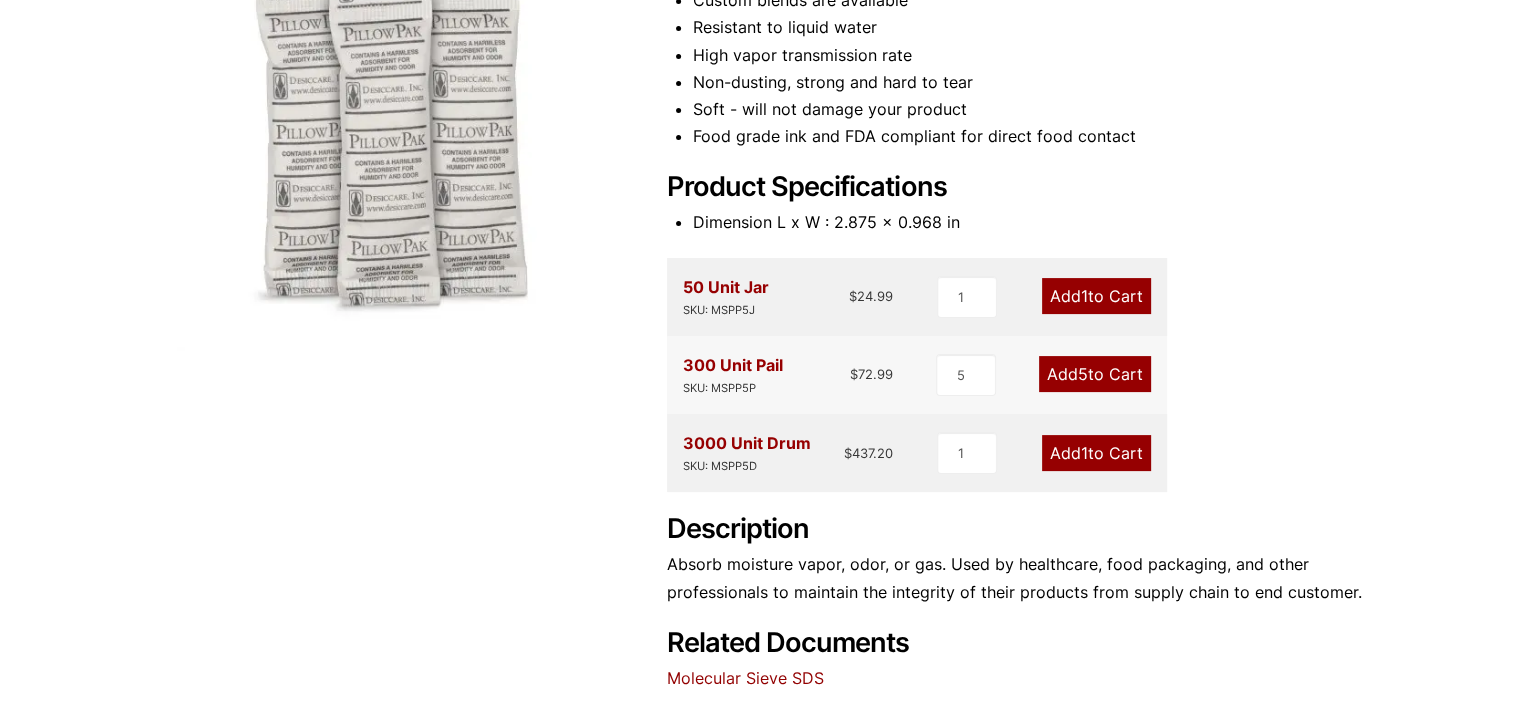 click on "Add  5  to Cart" at bounding box center [1095, 374] 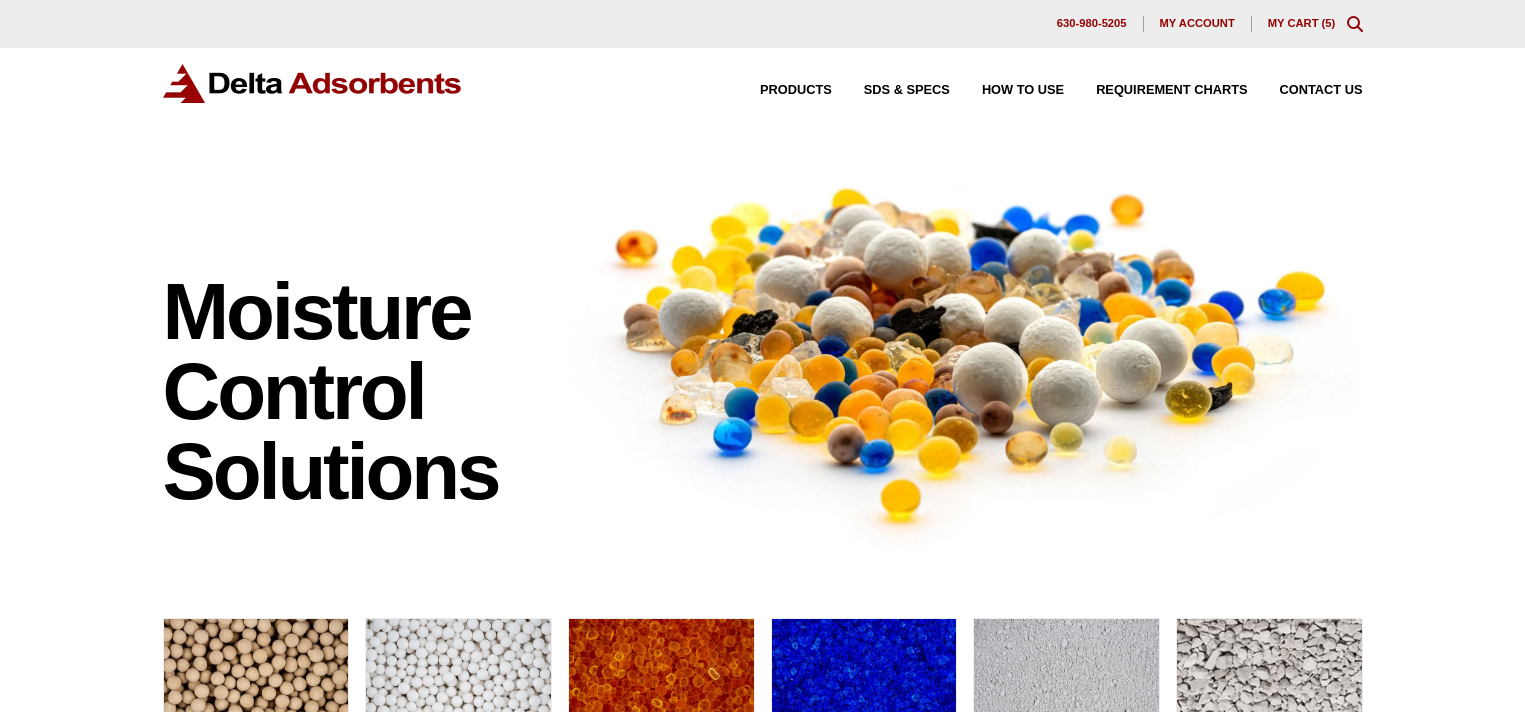 scroll, scrollTop: 0, scrollLeft: 0, axis: both 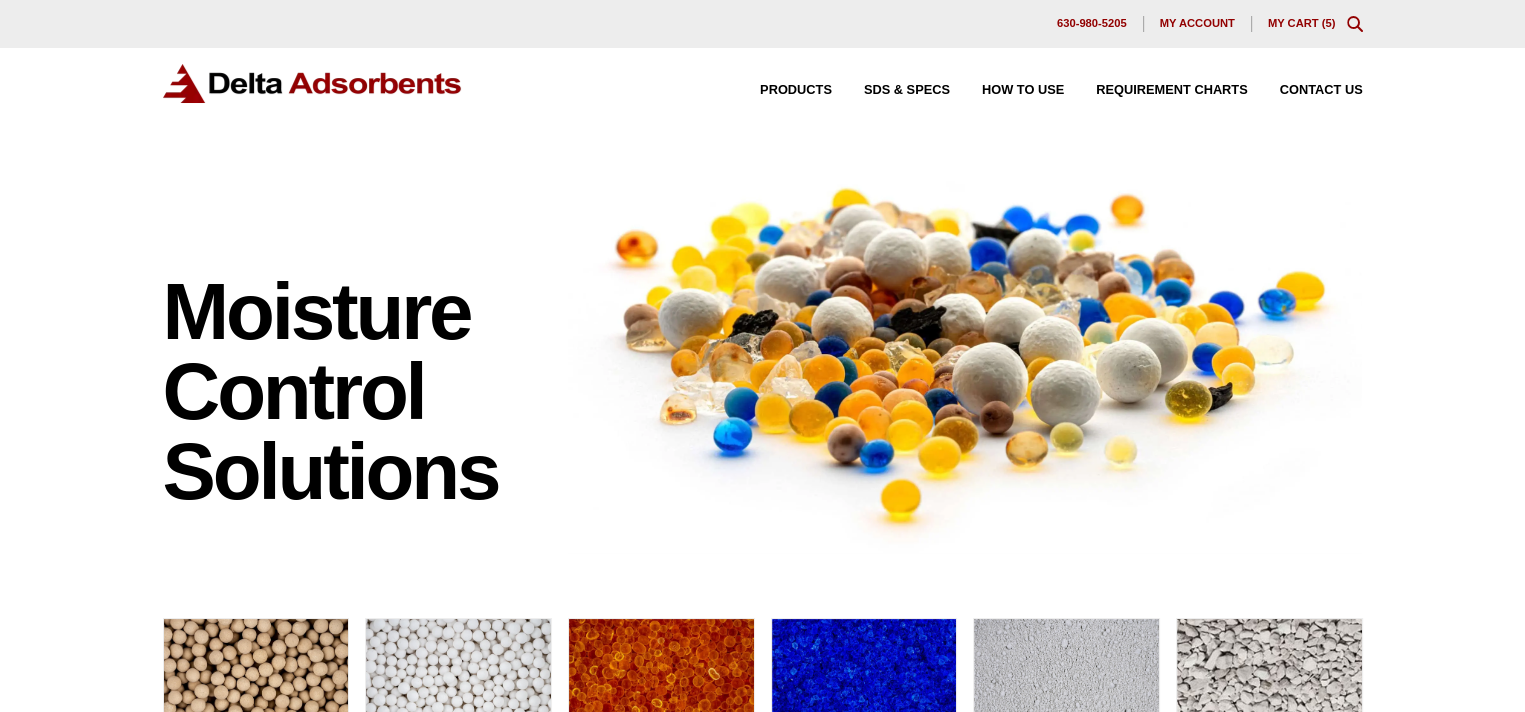 click on "My Cart ( 5 )" at bounding box center [1302, 23] 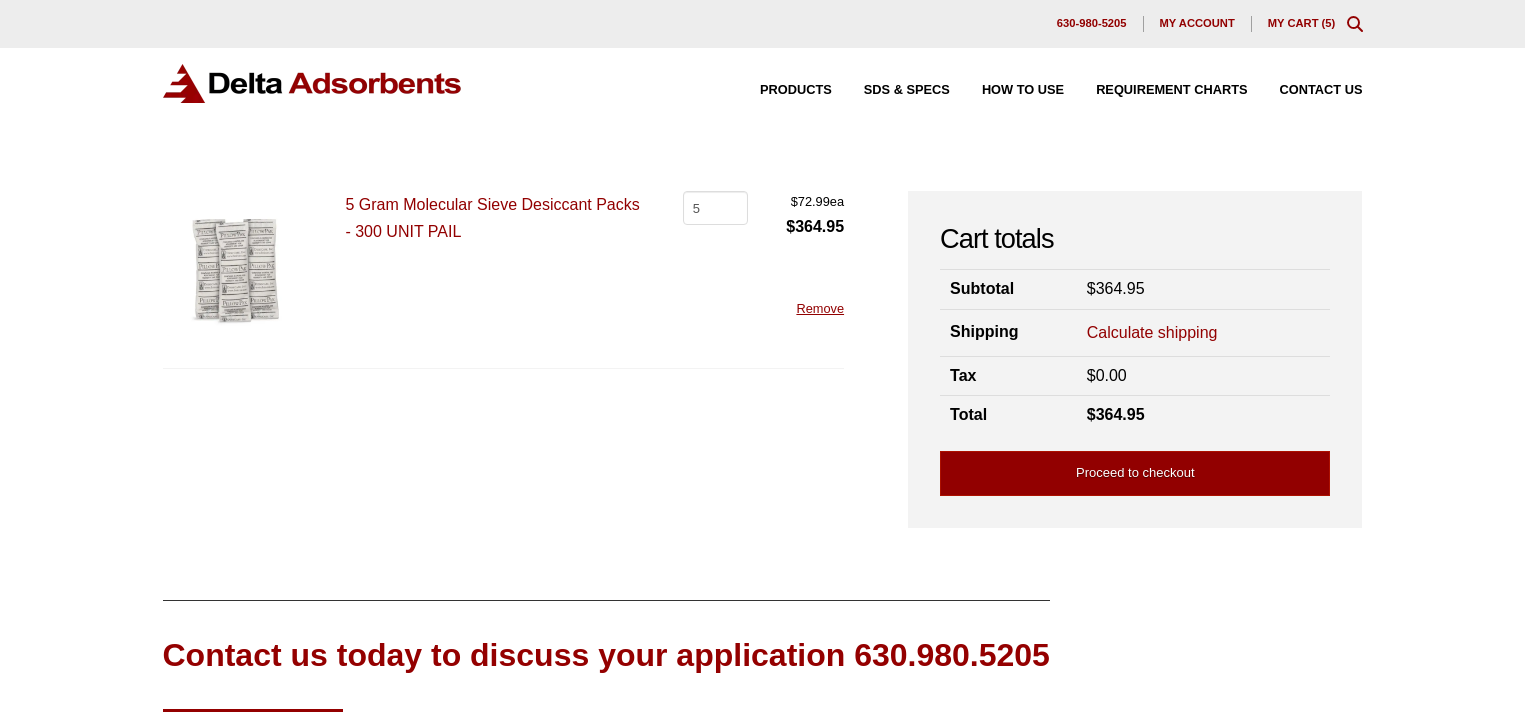 scroll, scrollTop: 0, scrollLeft: 0, axis: both 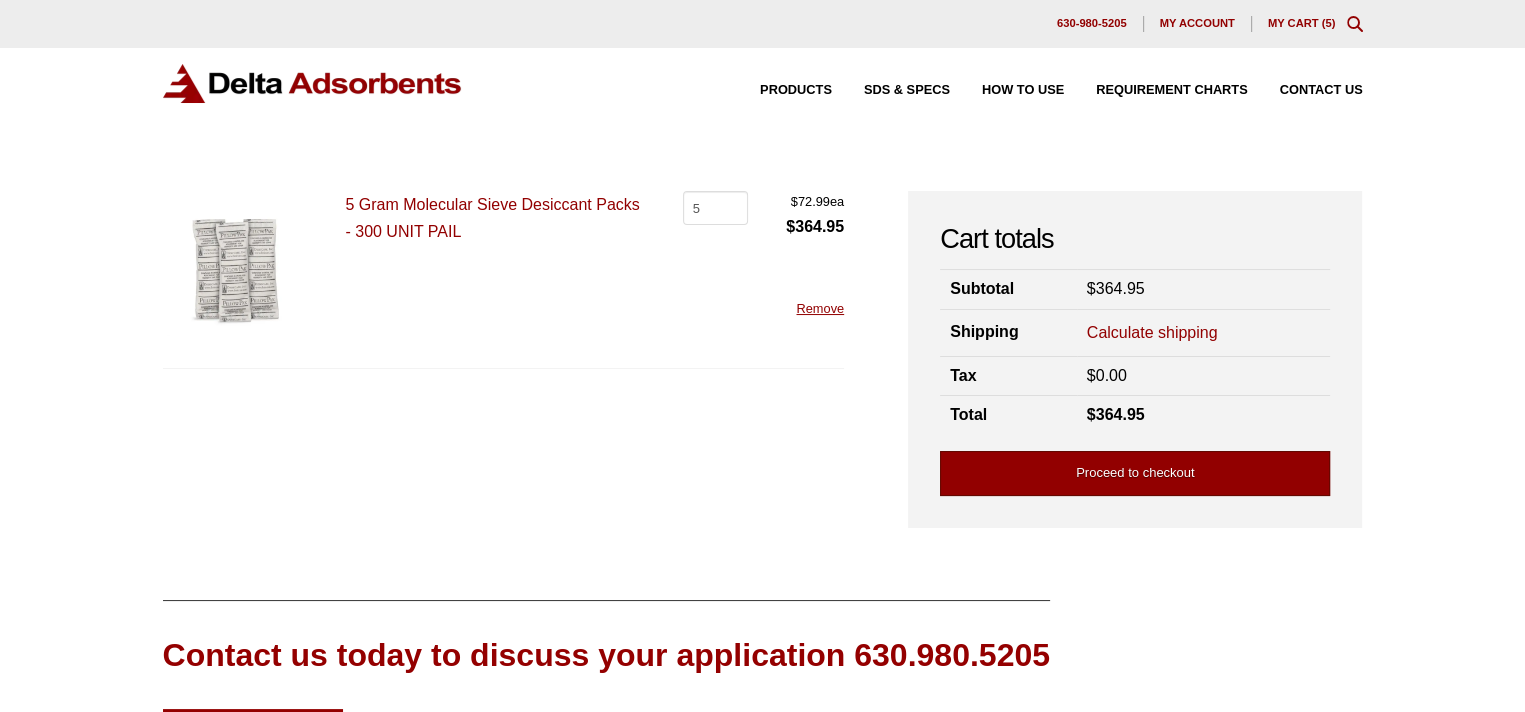 click on "Proceed to checkout" at bounding box center [1135, 473] 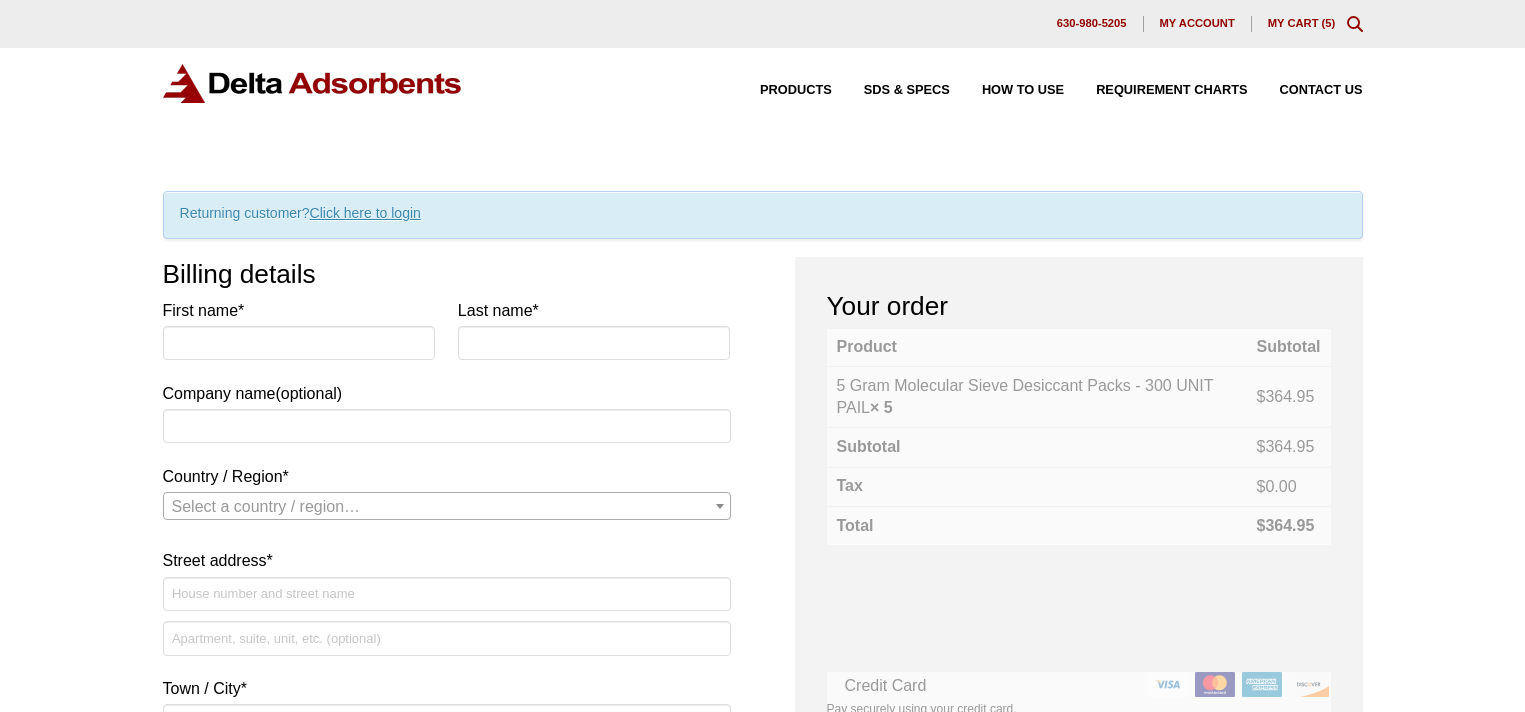 scroll, scrollTop: 0, scrollLeft: 0, axis: both 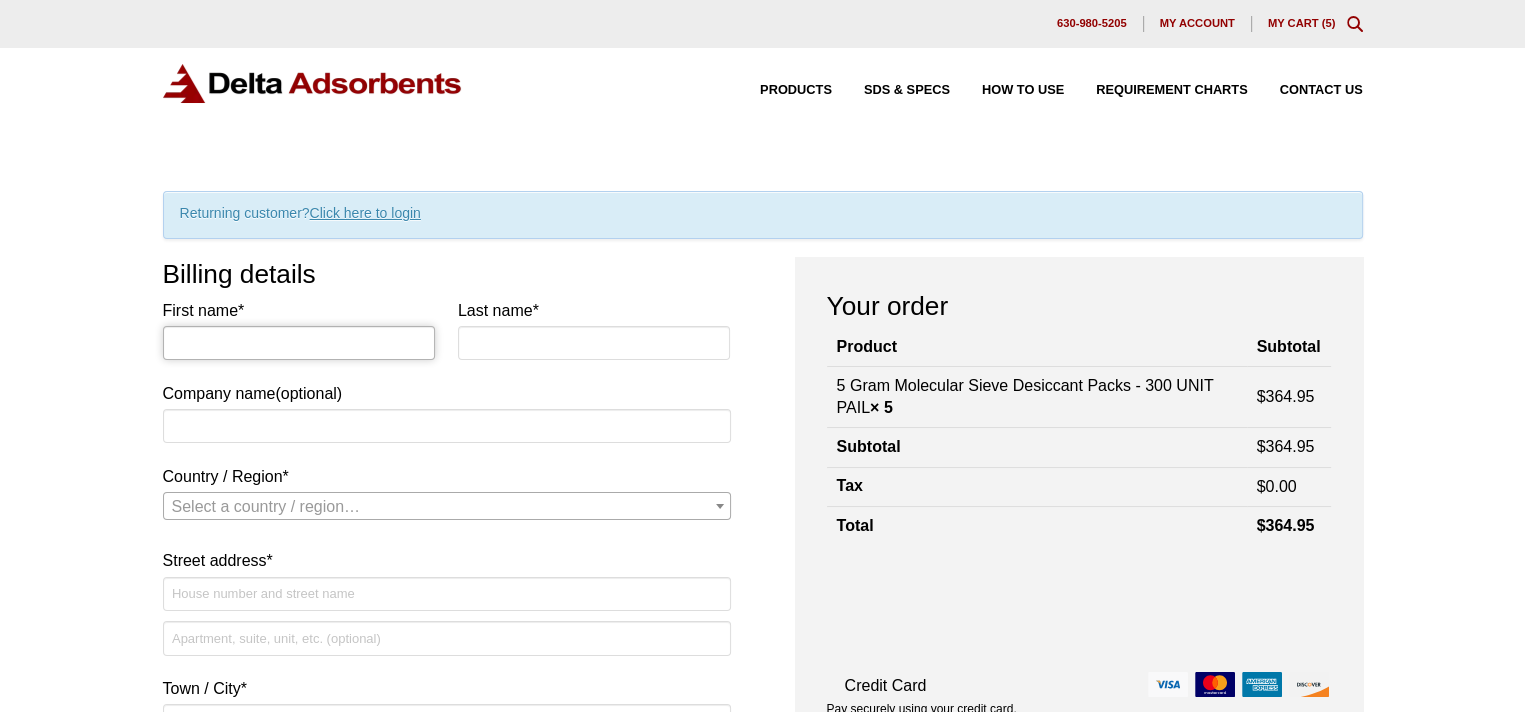 click on "First name  *" at bounding box center [299, 343] 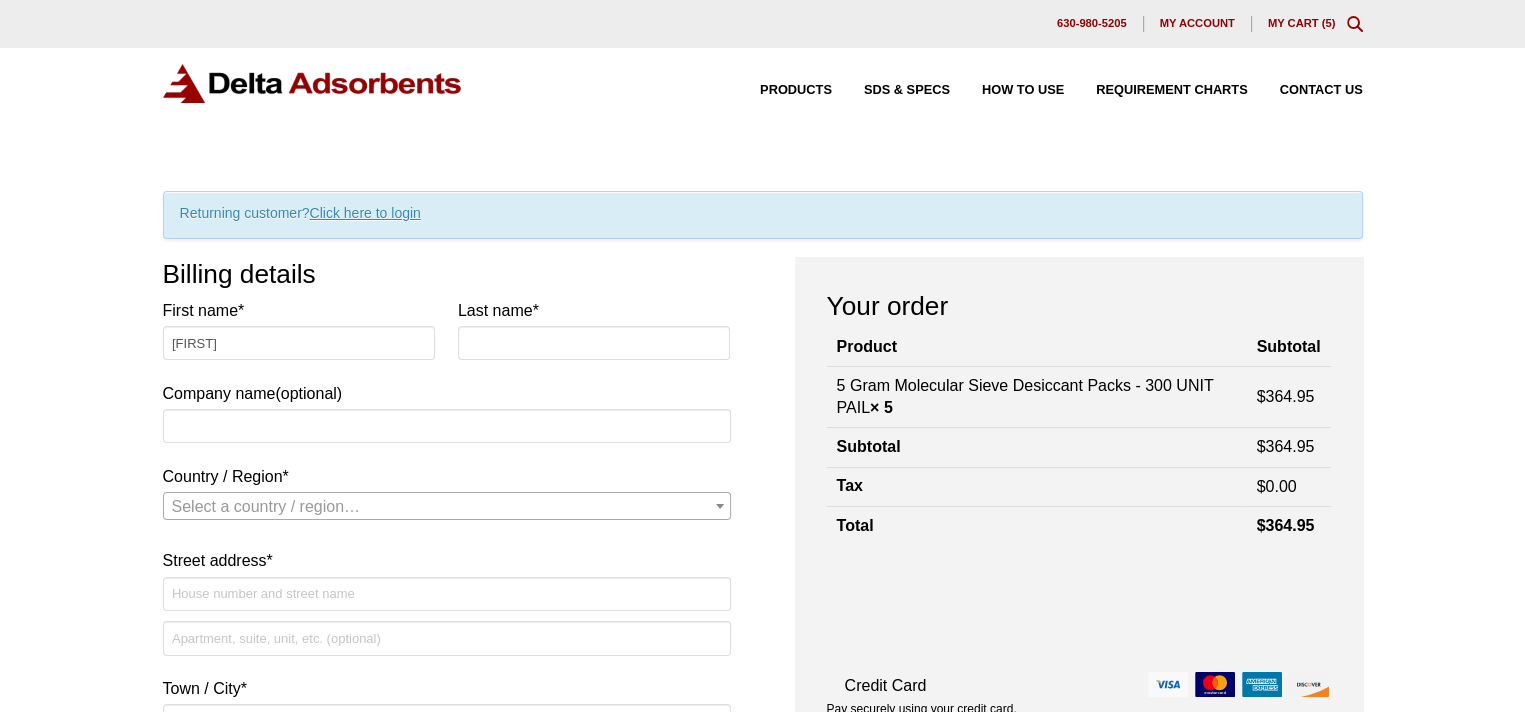 type on "[LAST]" 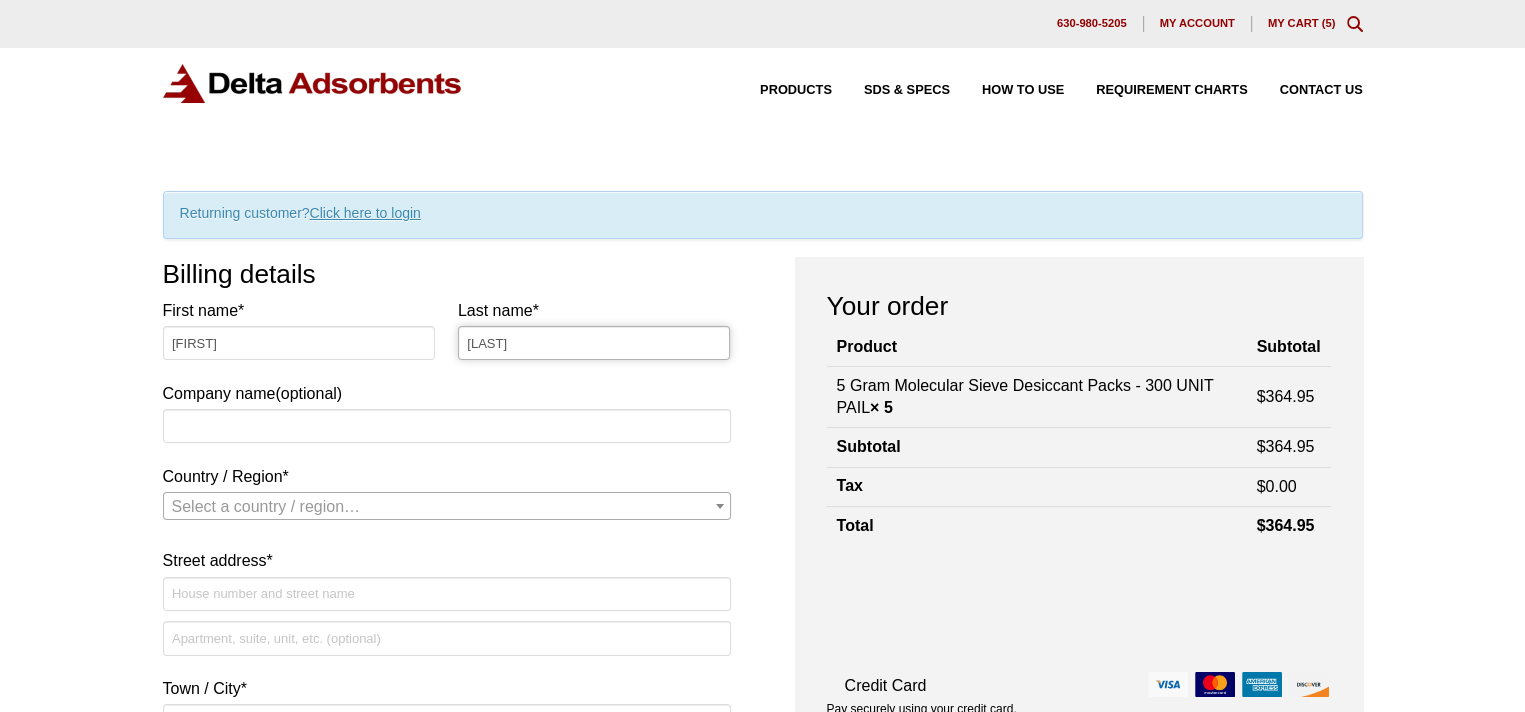 type on "Promex Industries Inc." 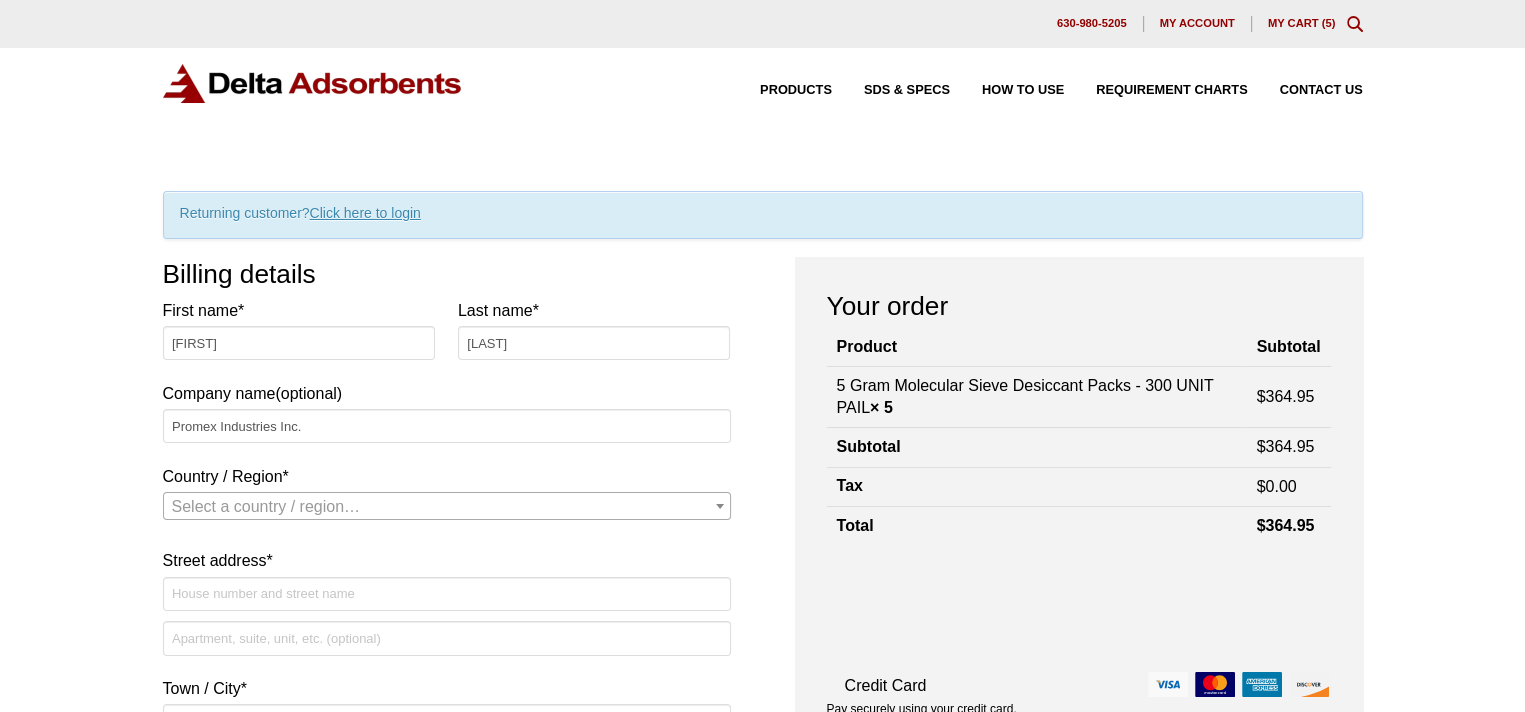 select on "US" 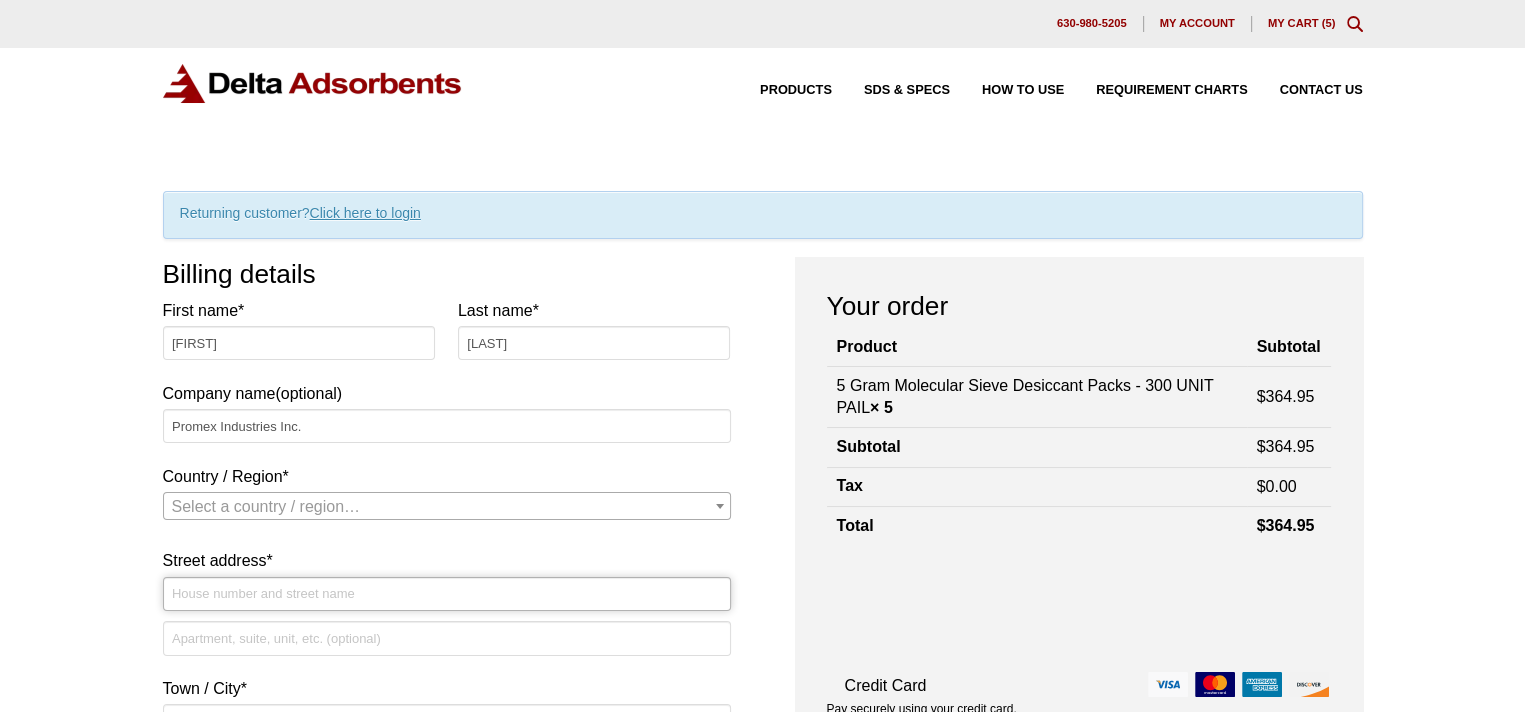 type on "[NUMBER] [STREET]" 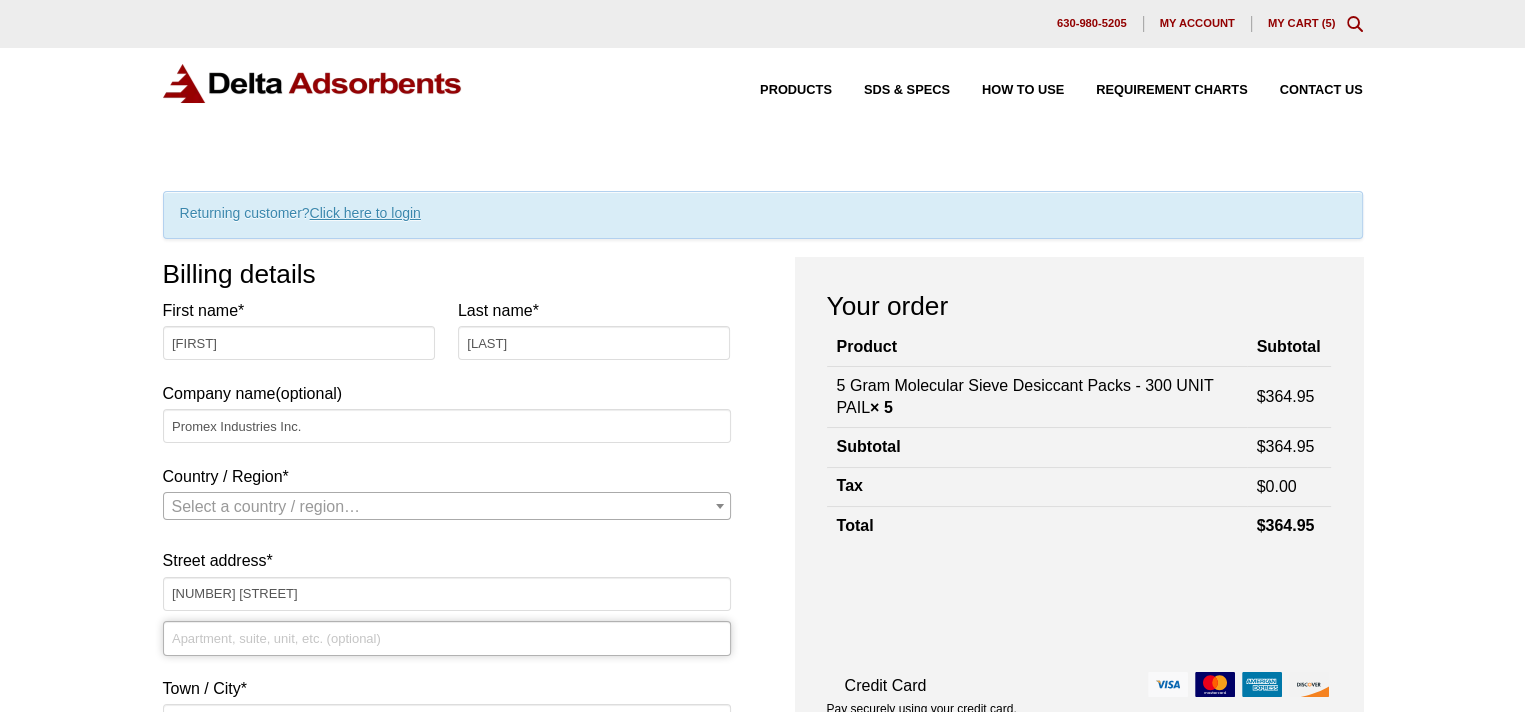 type on "Apt, suite, floor, etc." 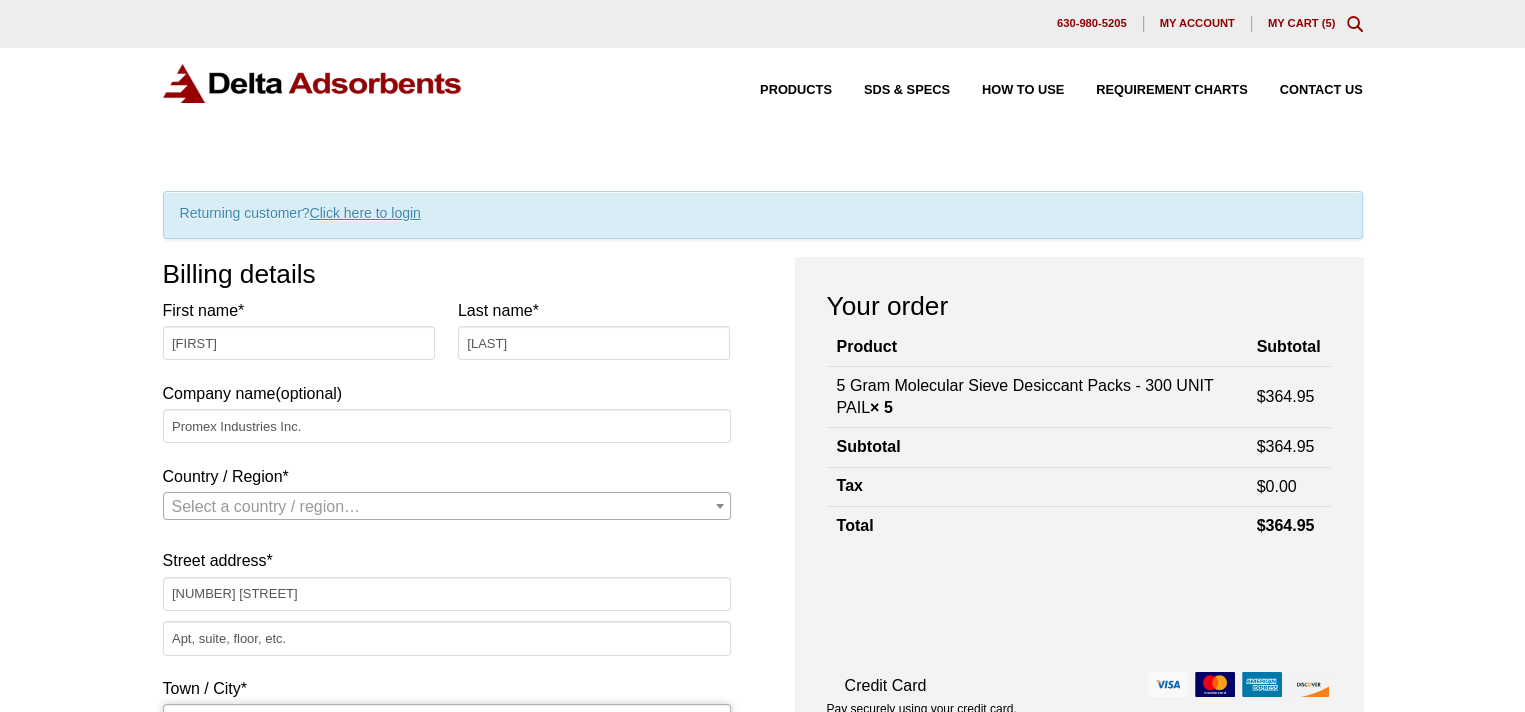 type on "Santa Clara" 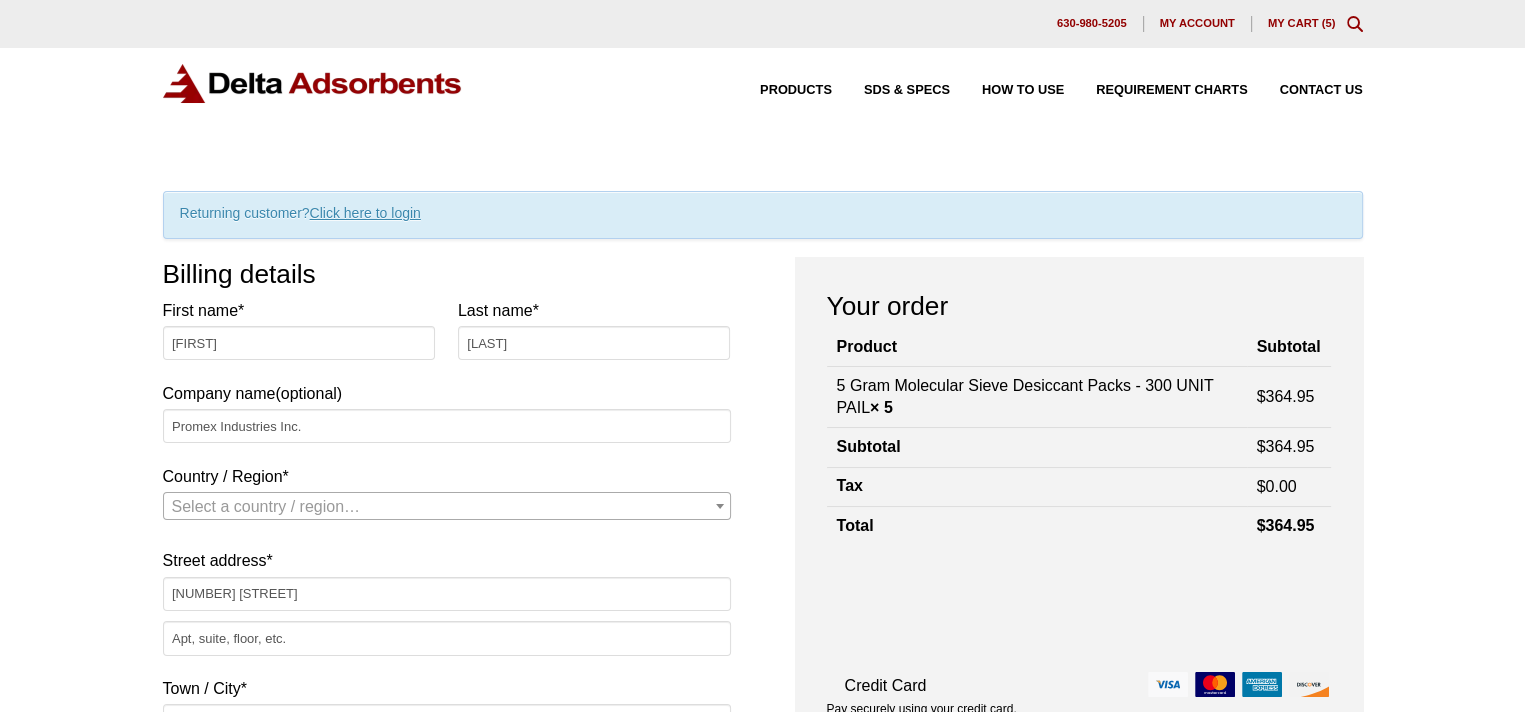type on "[POSTAL_CODE]" 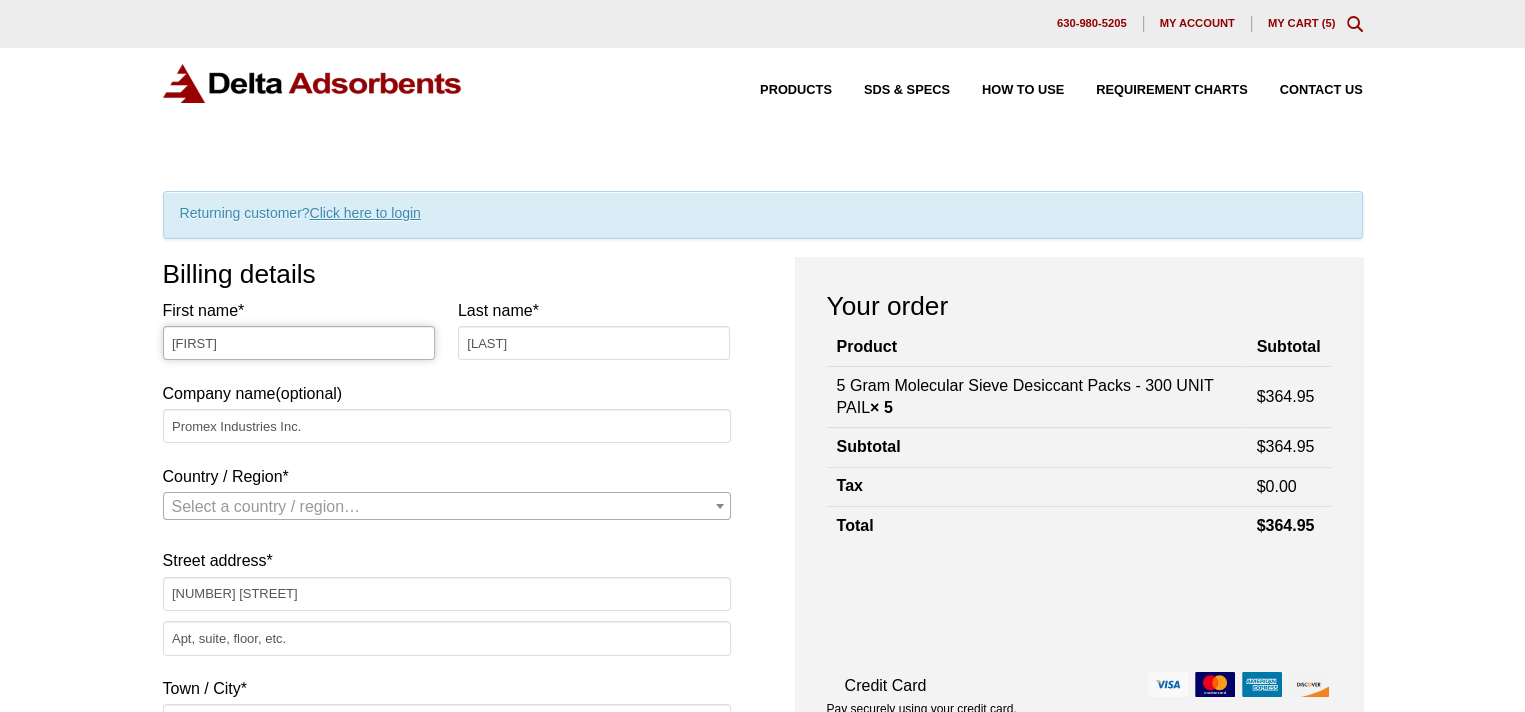 select on "US" 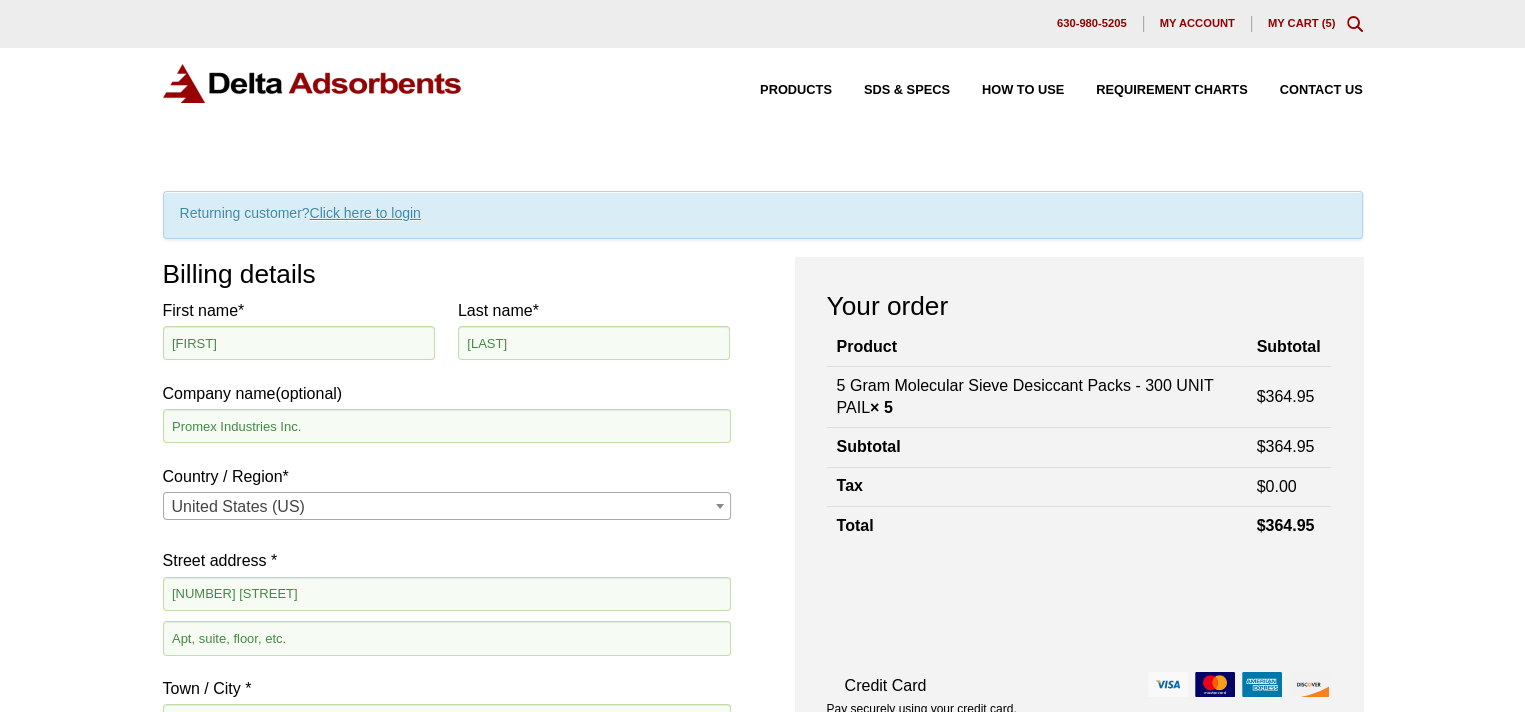 scroll, scrollTop: 444, scrollLeft: 0, axis: vertical 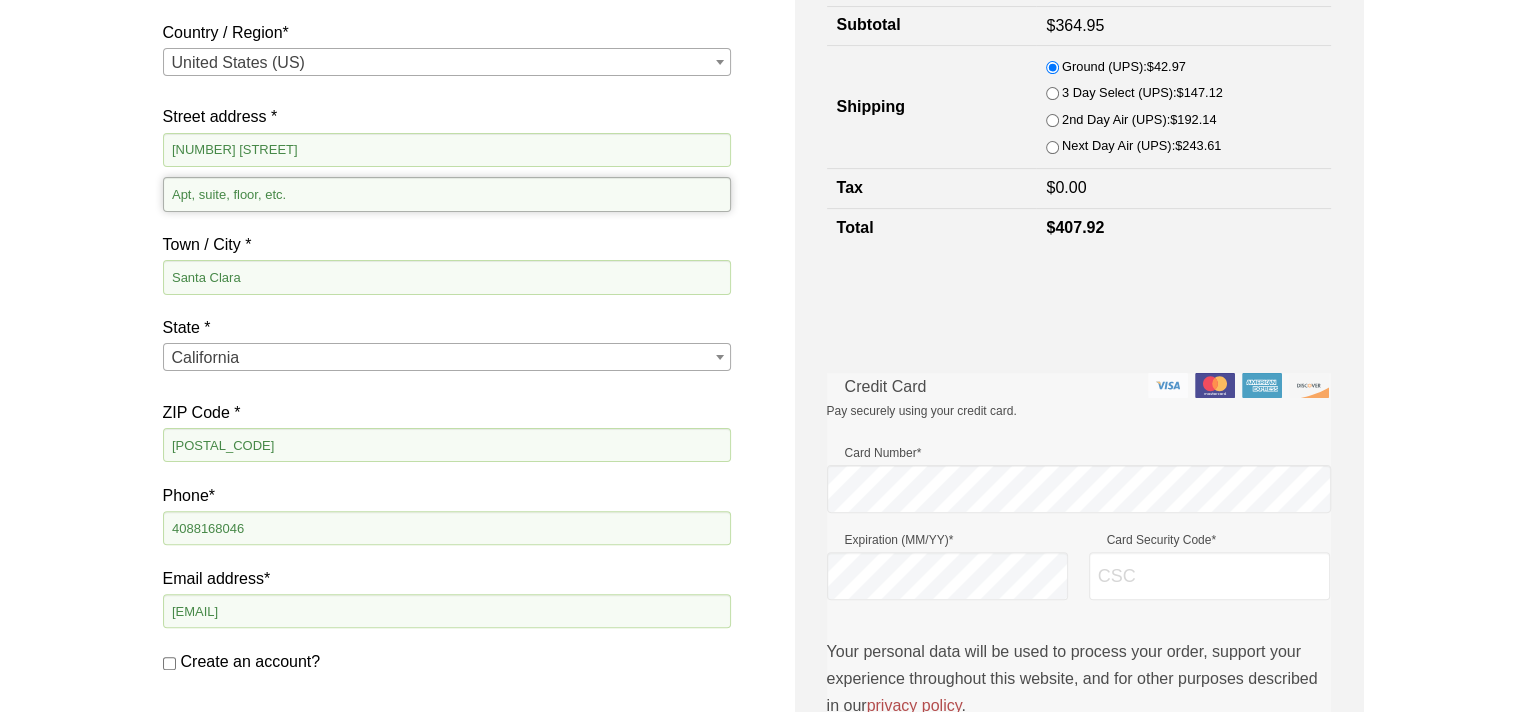 drag, startPoint x: 354, startPoint y: 197, endPoint x: 27, endPoint y: 162, distance: 328.86777 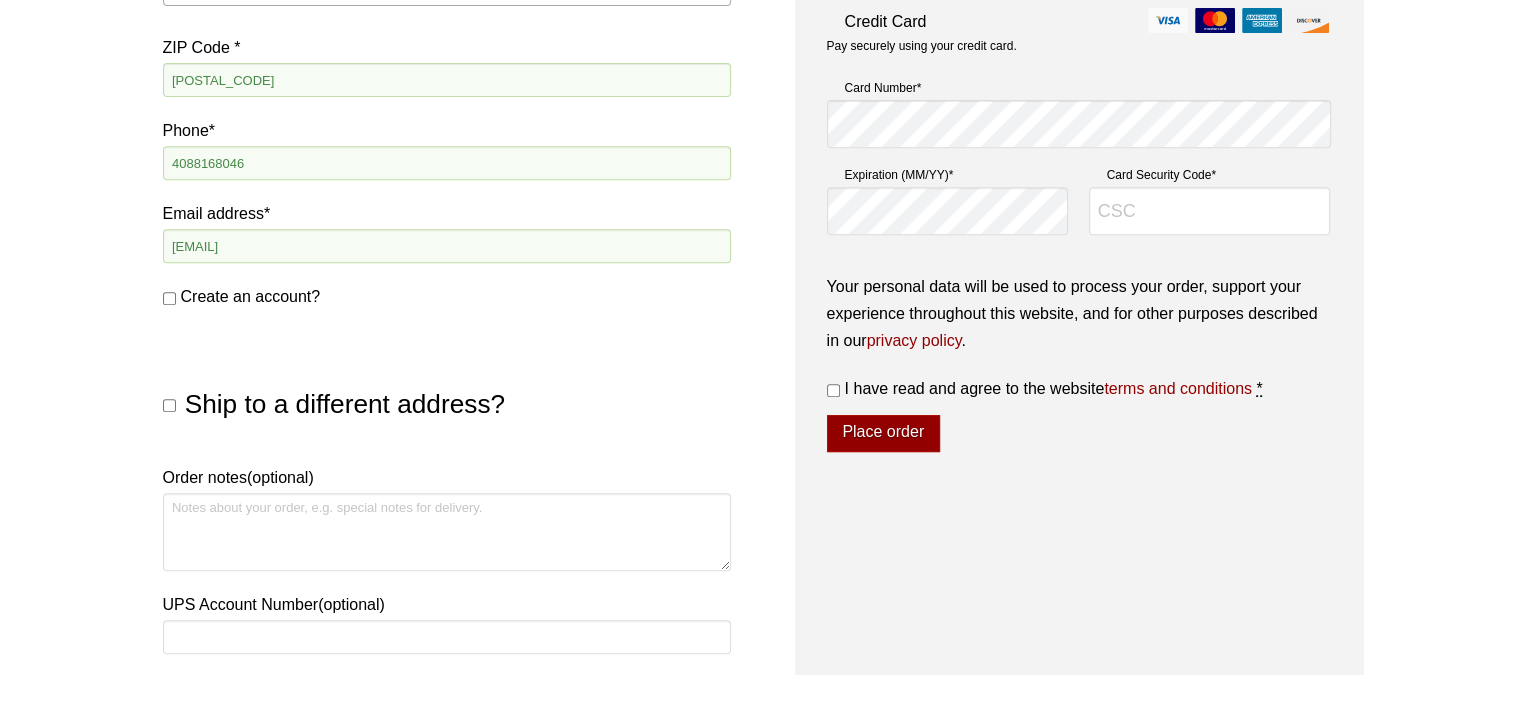 scroll, scrollTop: 844, scrollLeft: 0, axis: vertical 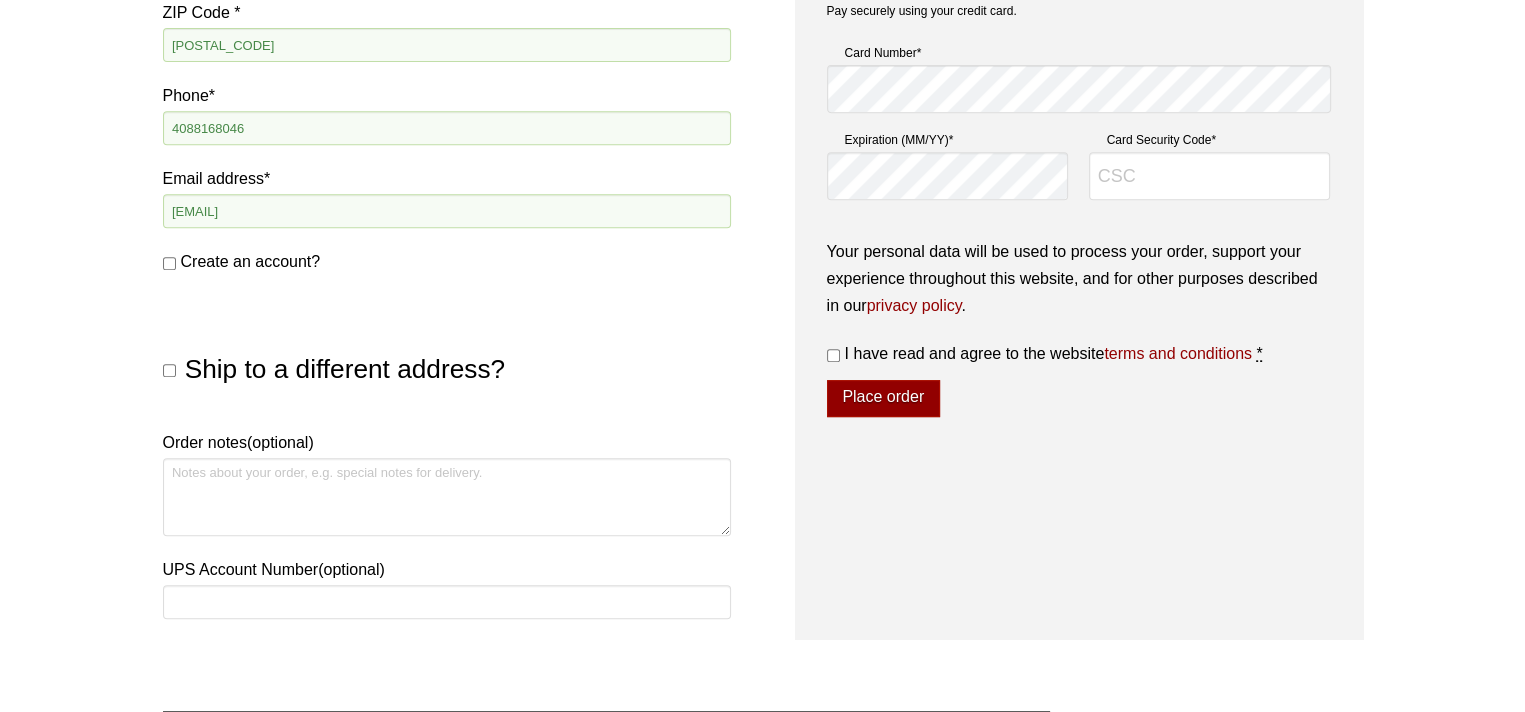 type 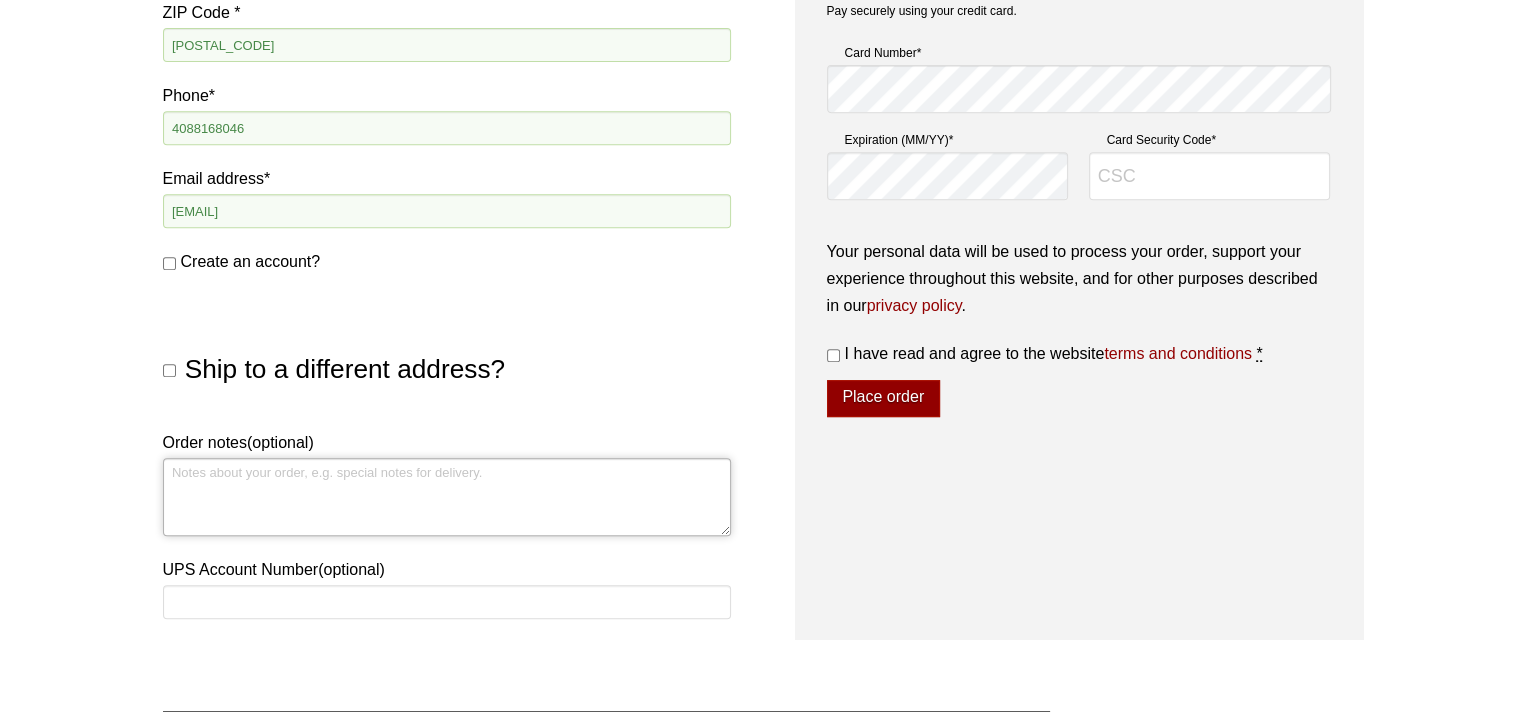 click on "Order notes  (optional)" at bounding box center [447, 497] 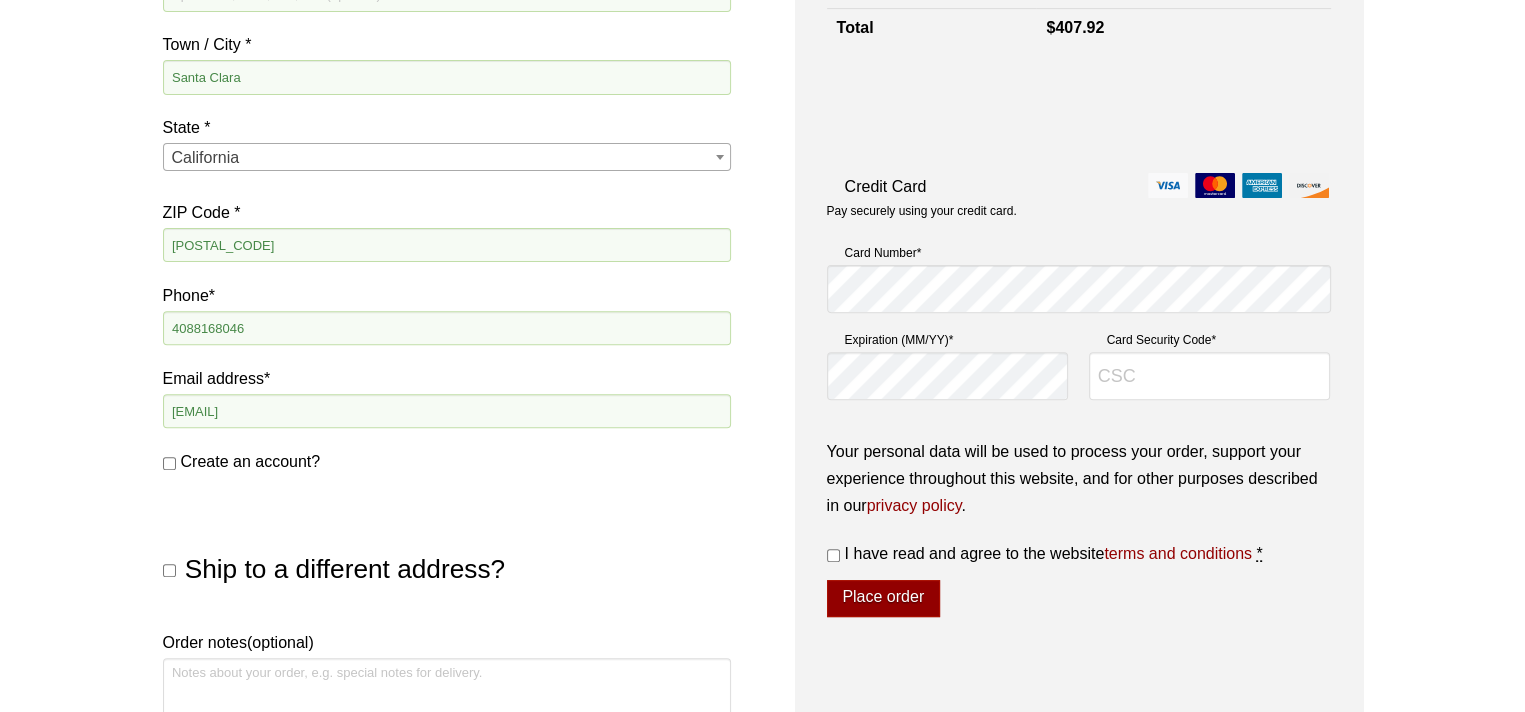 scroll, scrollTop: 944, scrollLeft: 0, axis: vertical 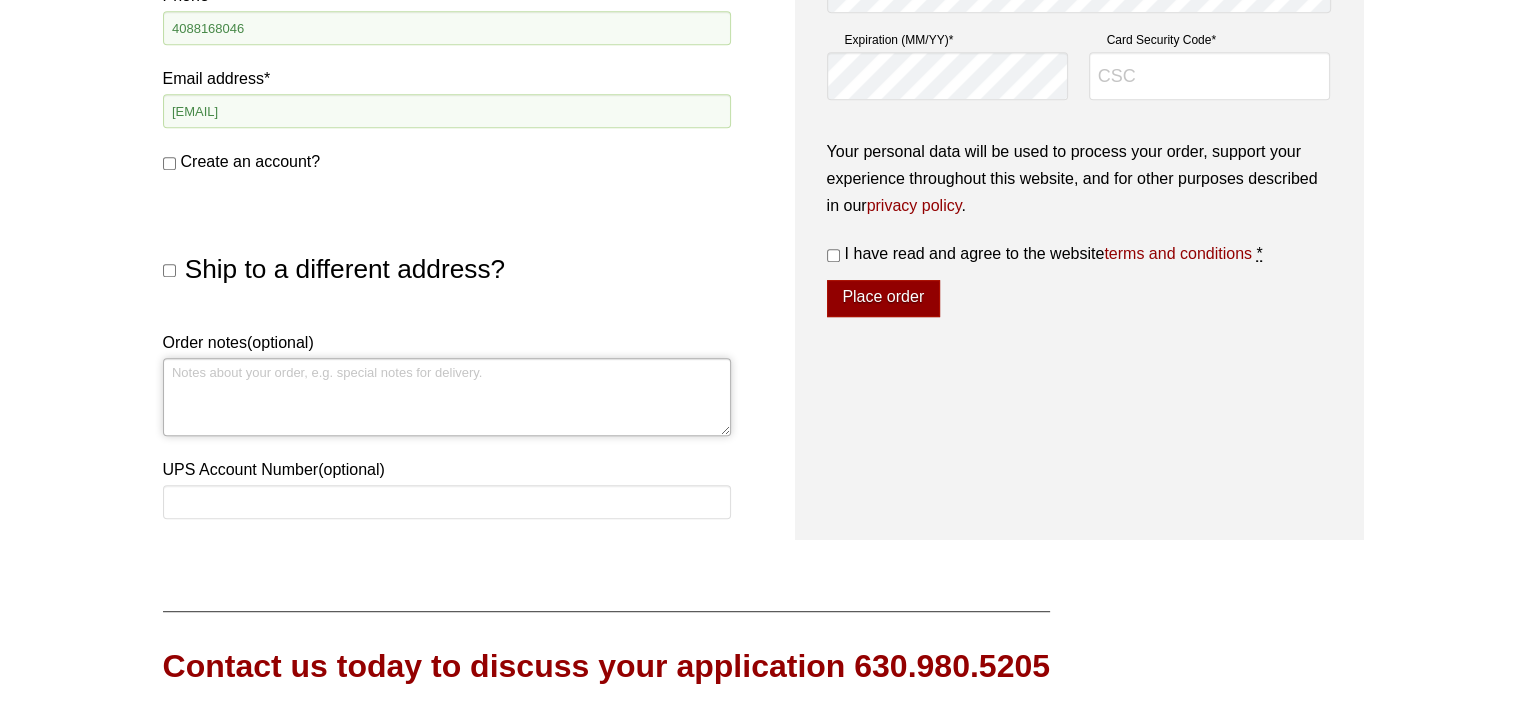 click on "Order notes  (optional)" at bounding box center [447, 397] 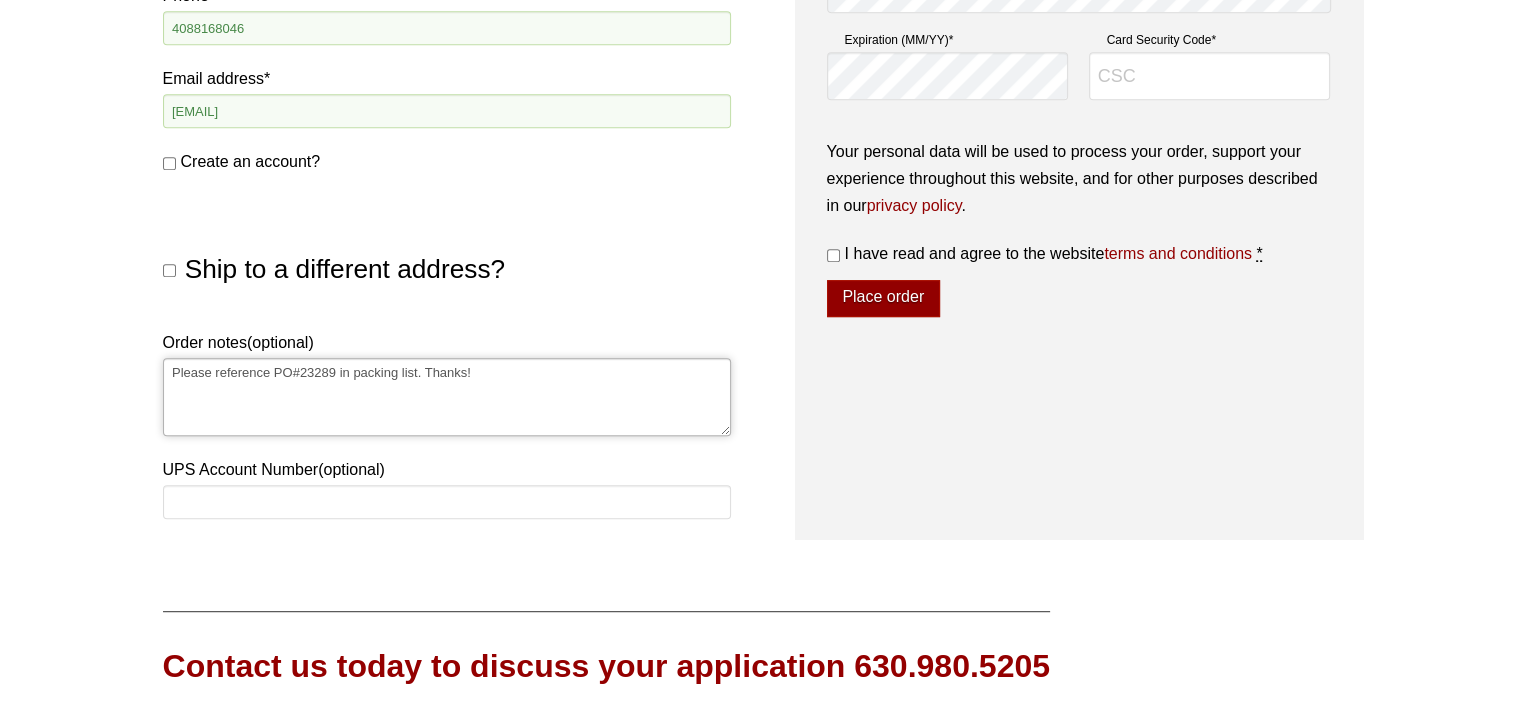 type on "Please reference PO#23289 in packing list. Thanks!" 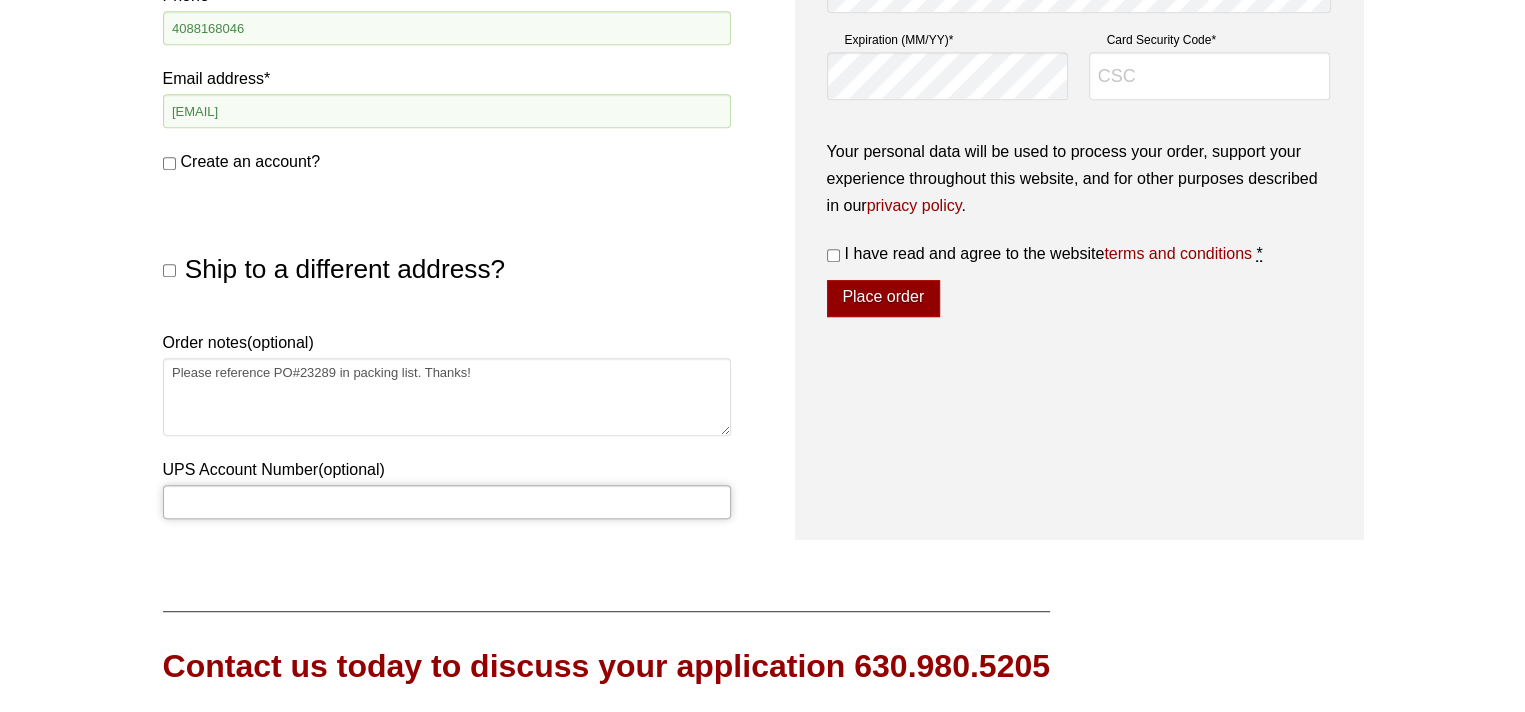 click on "UPS Account Number  (optional)" at bounding box center [447, 502] 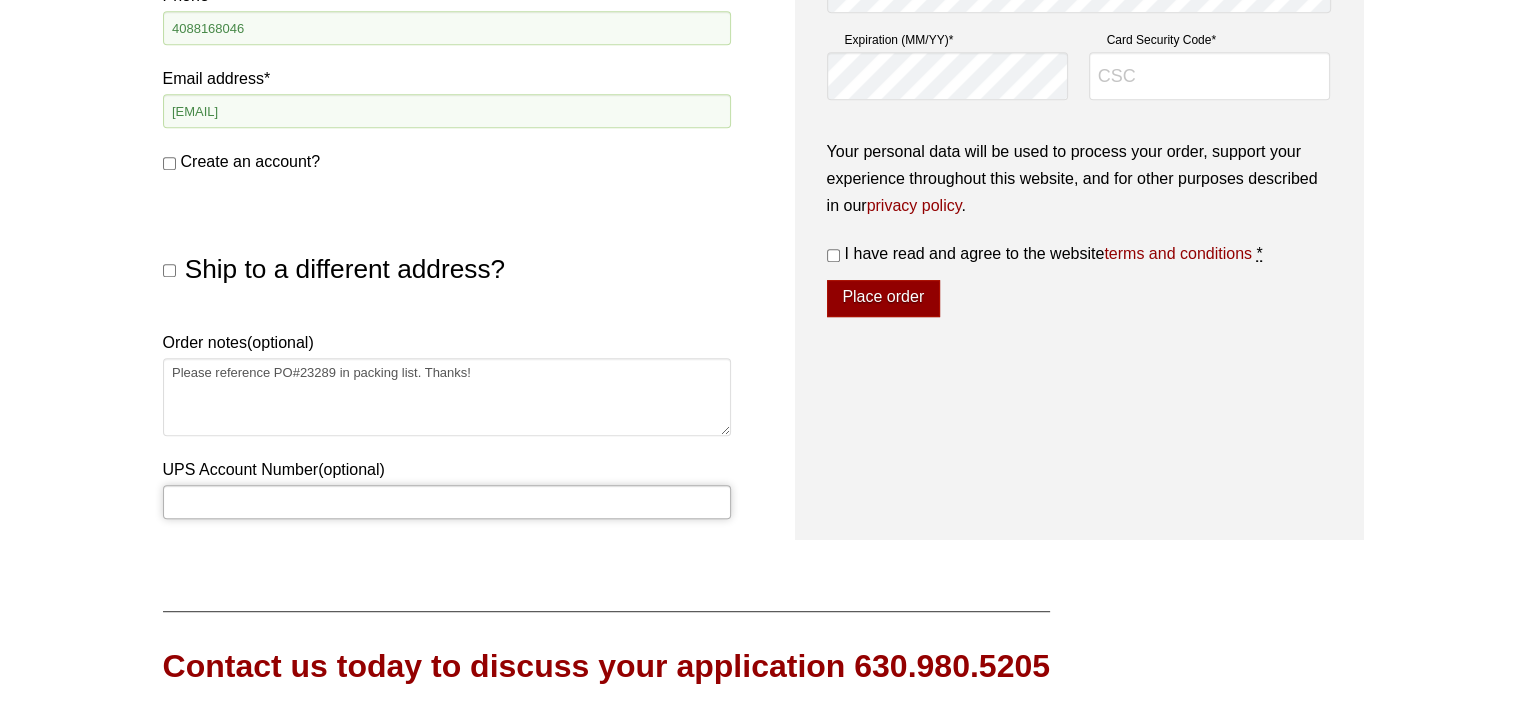 type on "854611" 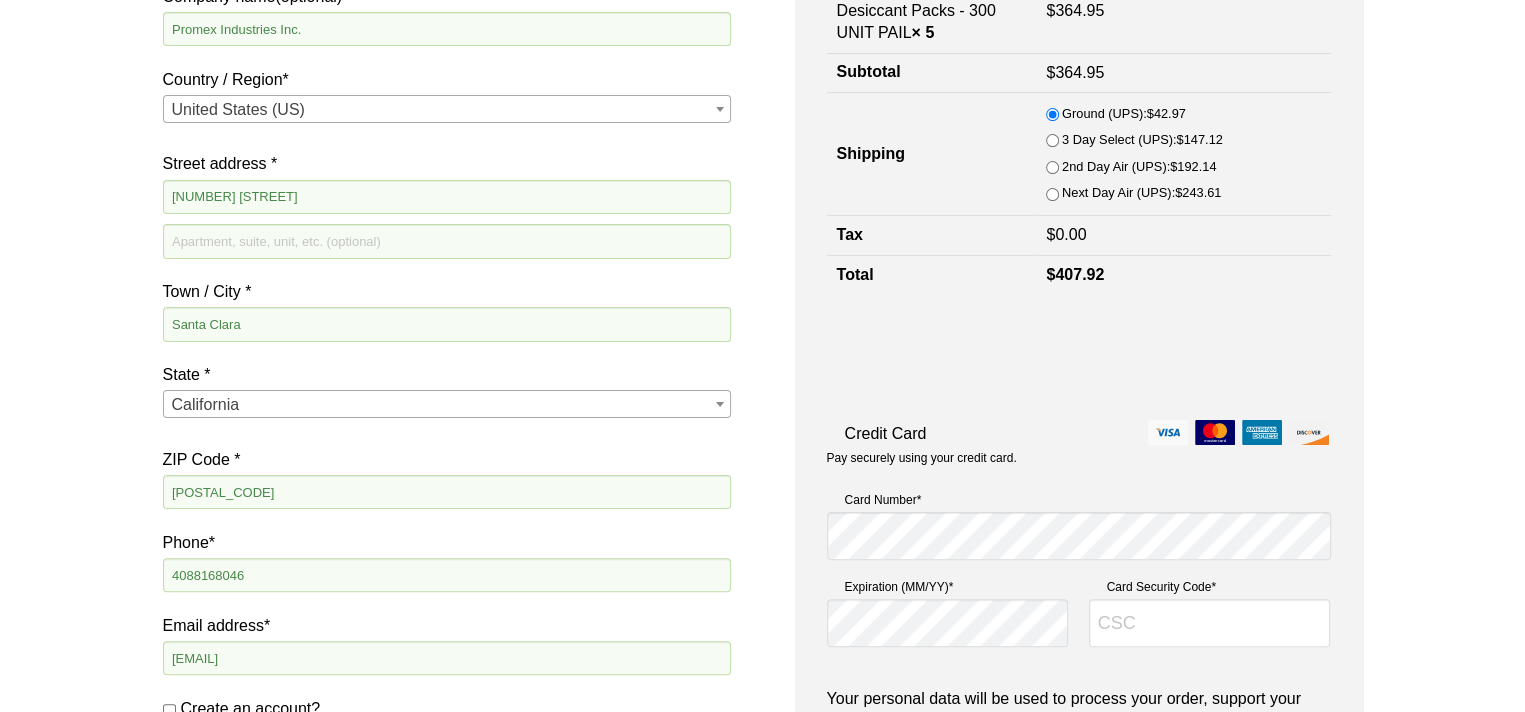 scroll, scrollTop: 744, scrollLeft: 0, axis: vertical 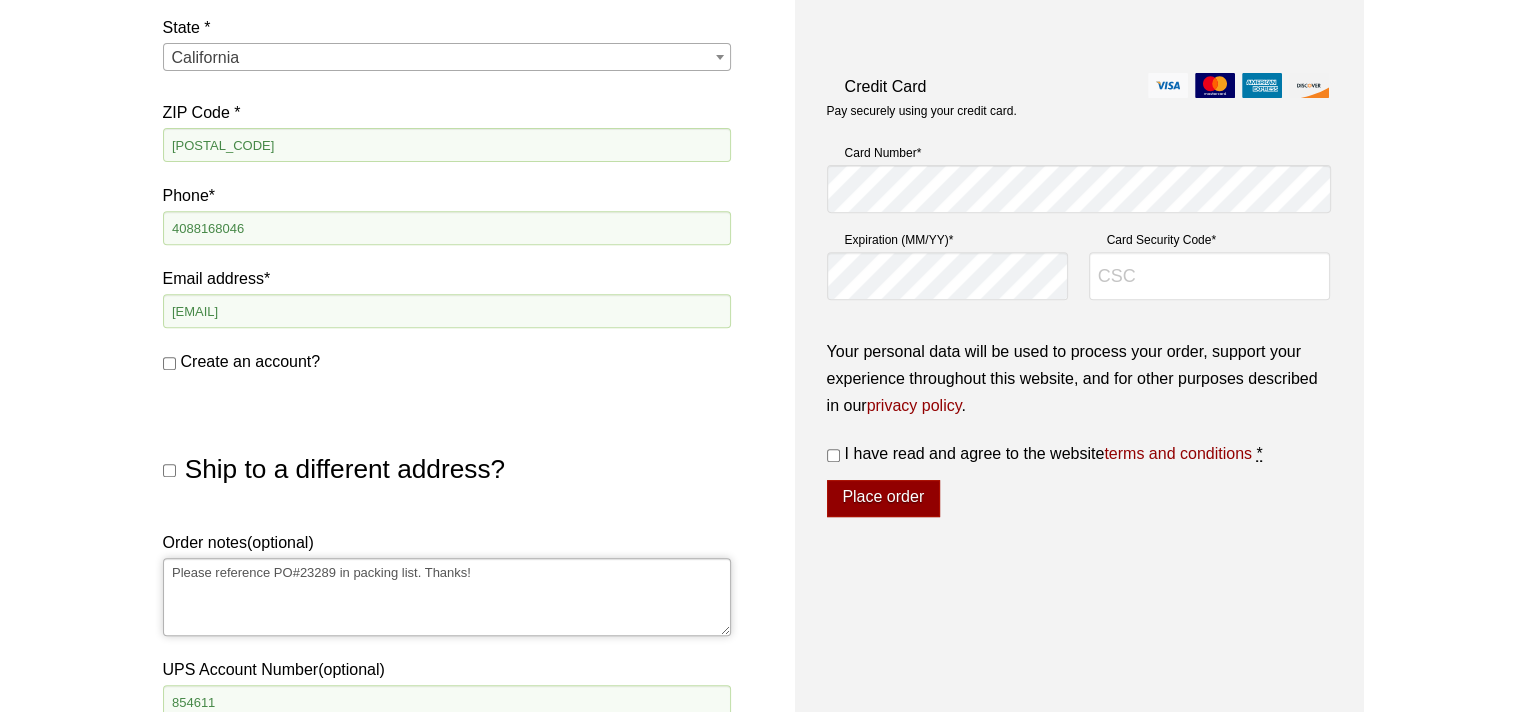 click on "Please reference PO#23289 in packing list. Thanks!" at bounding box center (447, 597) 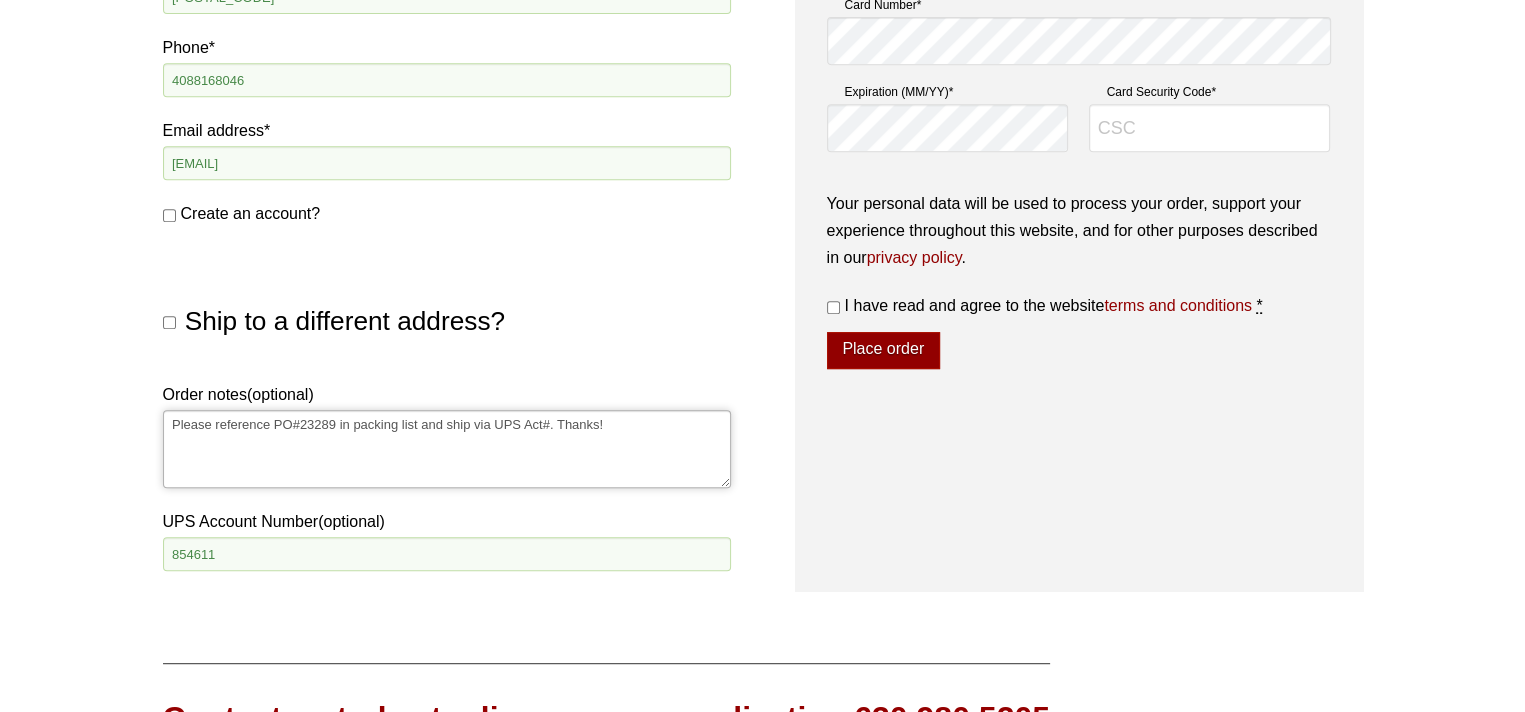 scroll, scrollTop: 944, scrollLeft: 0, axis: vertical 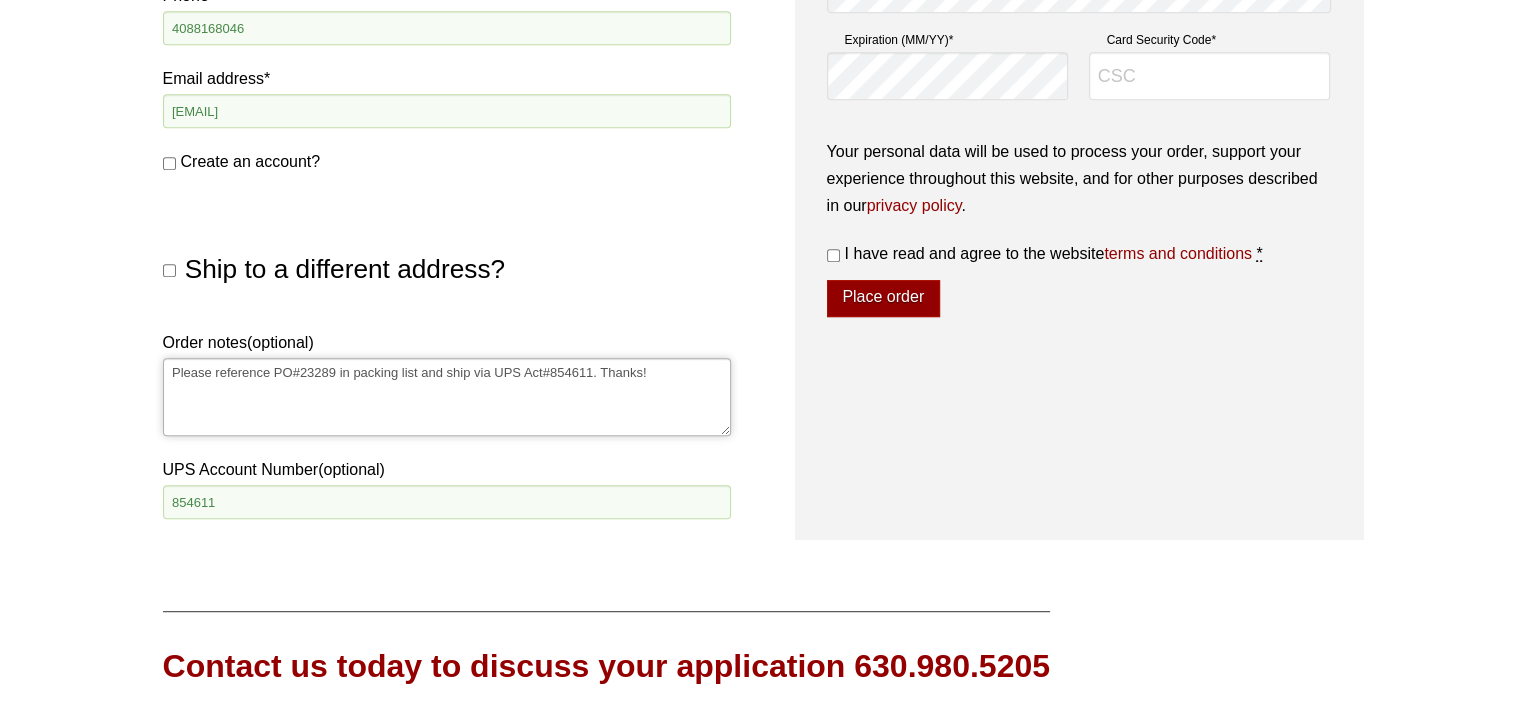 click on "Please reference PO#23289 in packing list and ship via UPS Act#854611. Thanks!" at bounding box center (447, 397) 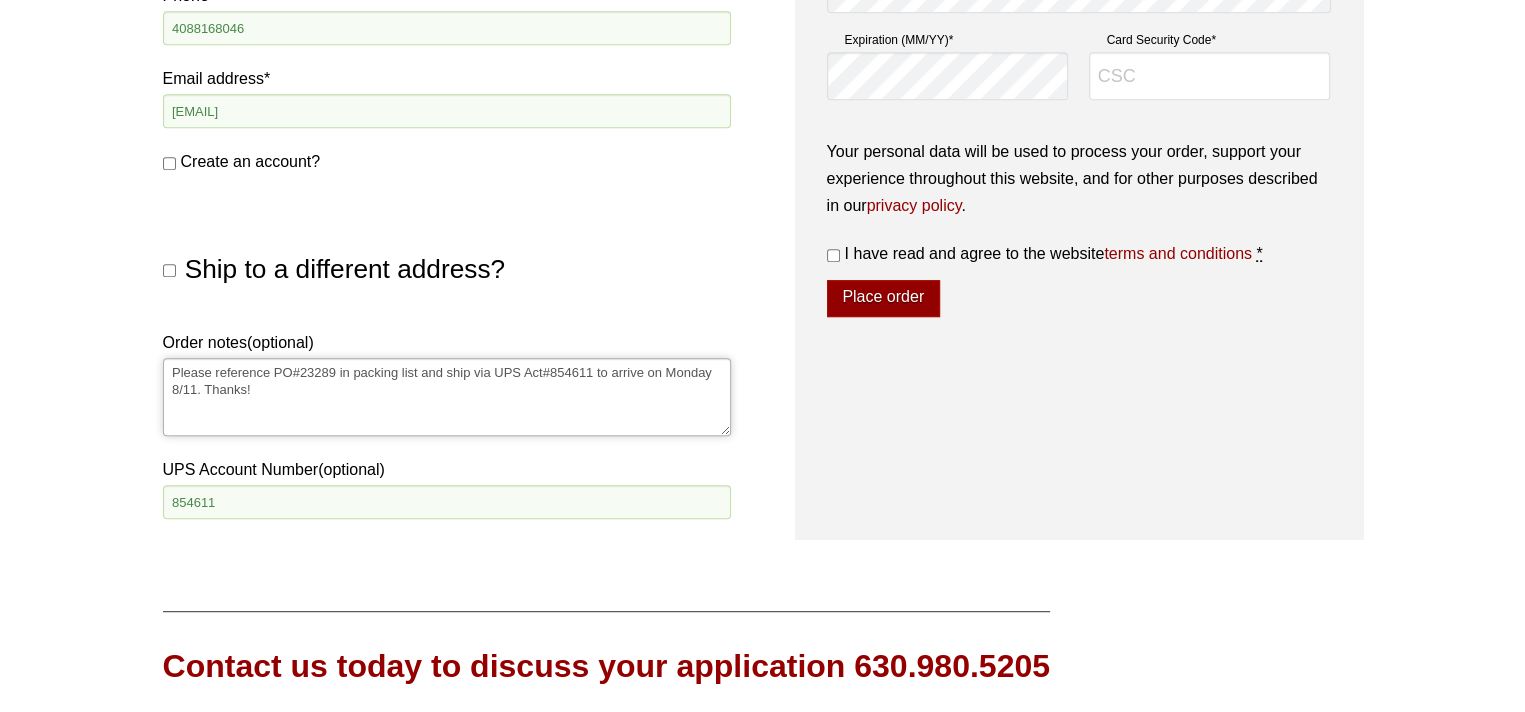 click on "Please reference PO#23289 in packing list and ship via UPS Act#854611 to arrive on Monday 8/11. Thanks!" at bounding box center (447, 397) 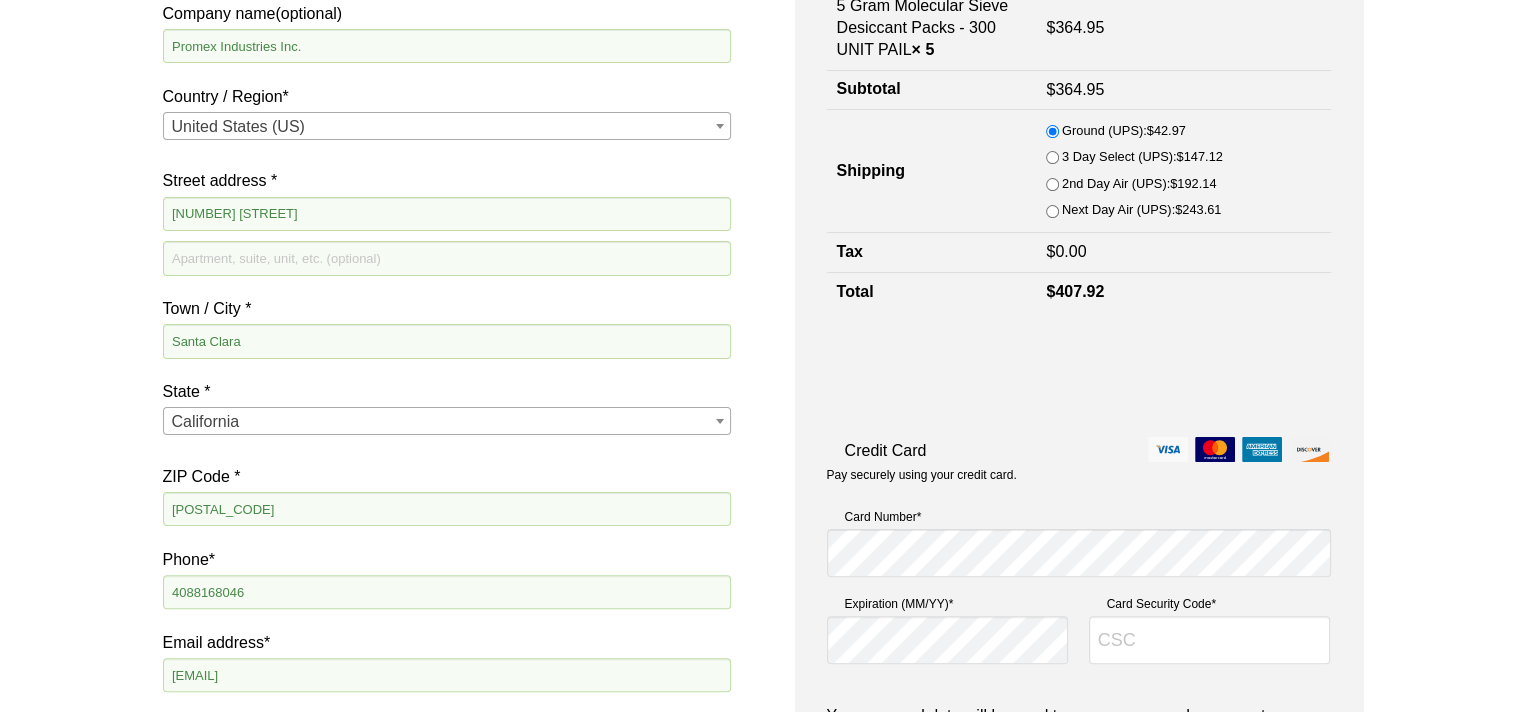 scroll, scrollTop: 344, scrollLeft: 0, axis: vertical 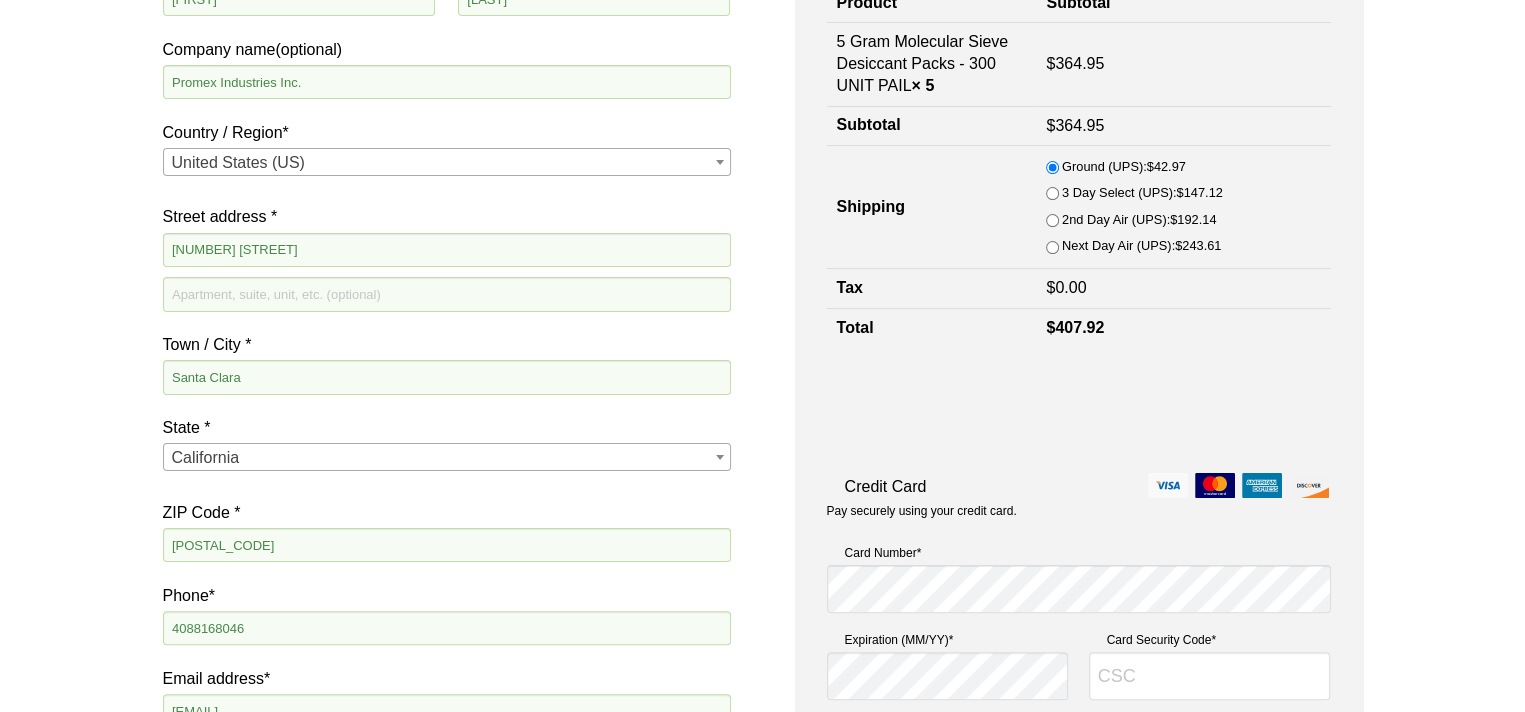 type on "Please reference PO#23289 in packing list and ship via UPS Act#854611 to arrive on Monday 8/11. Thank you!" 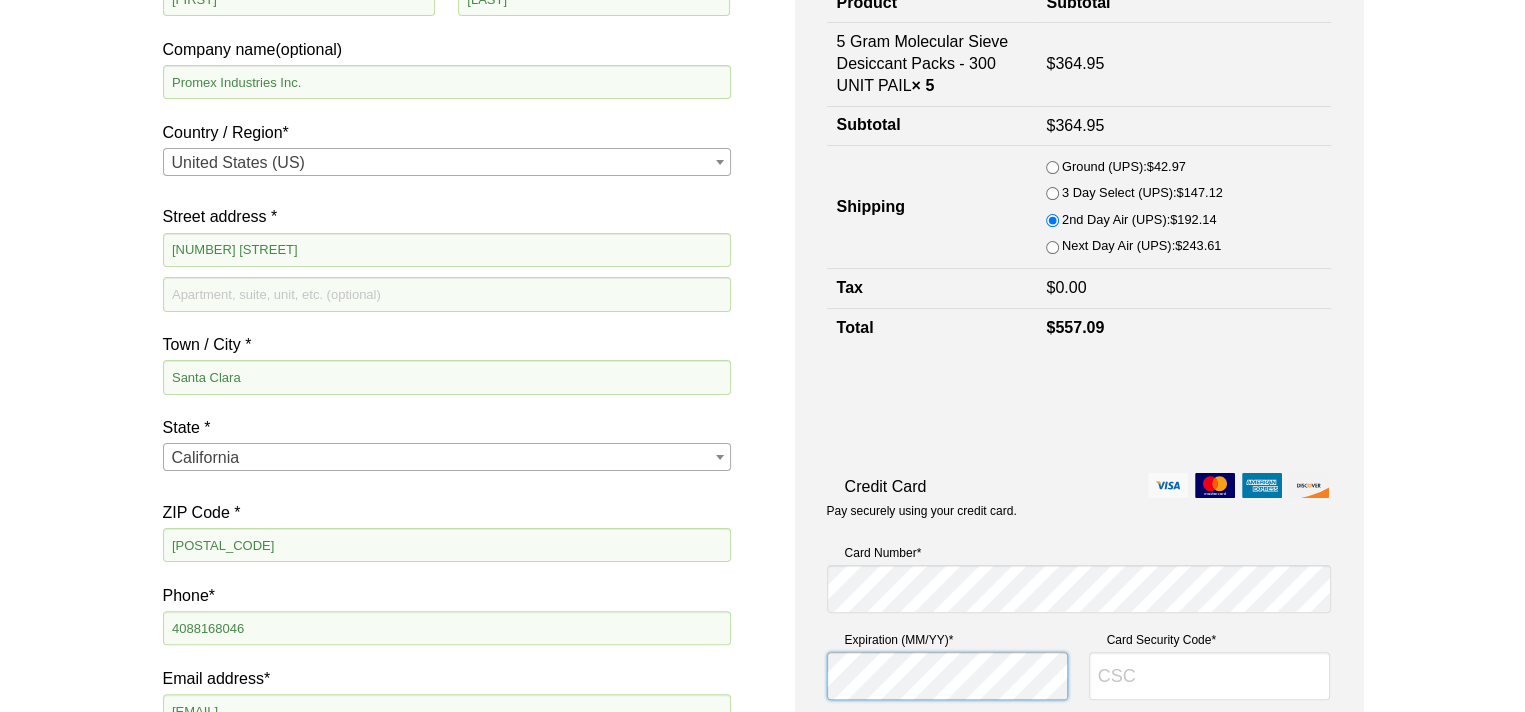 type on "926" 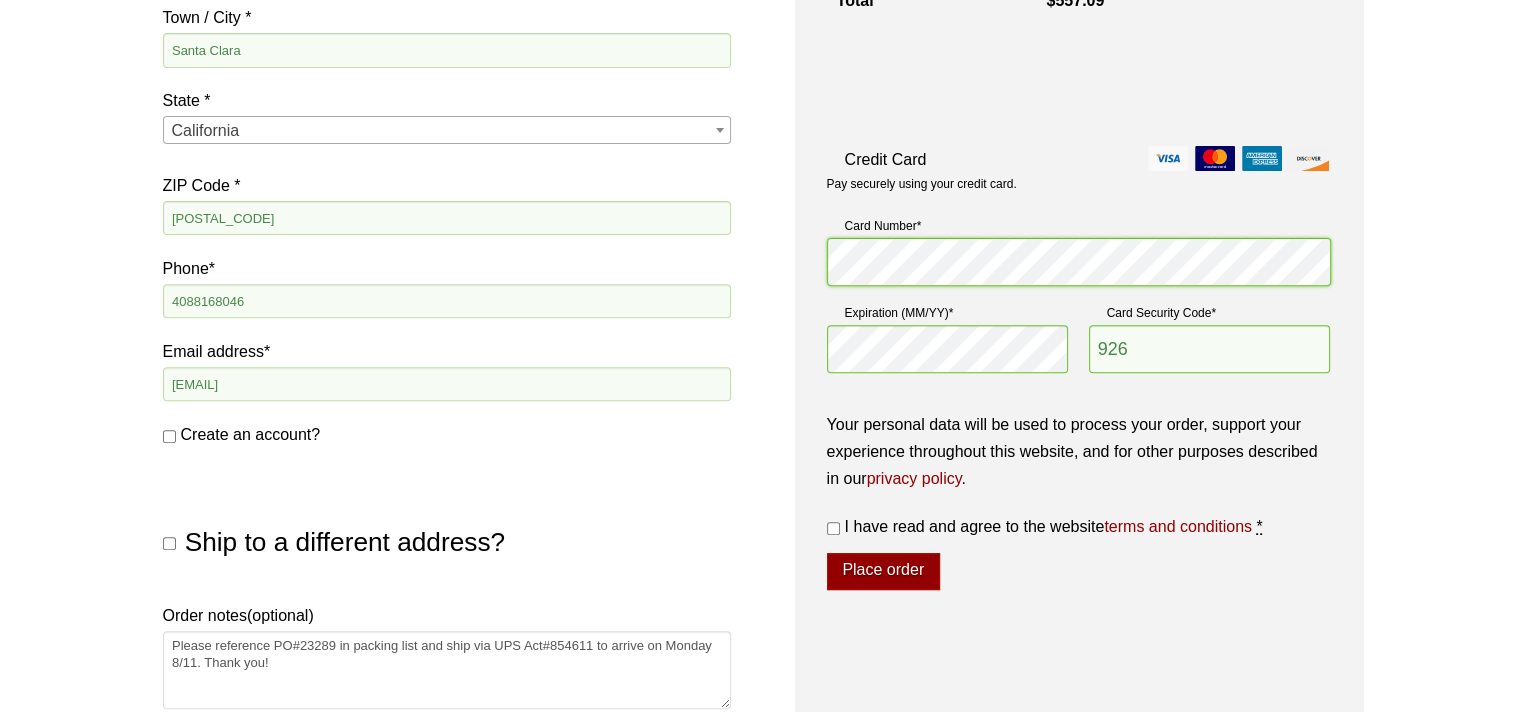 scroll, scrollTop: 744, scrollLeft: 0, axis: vertical 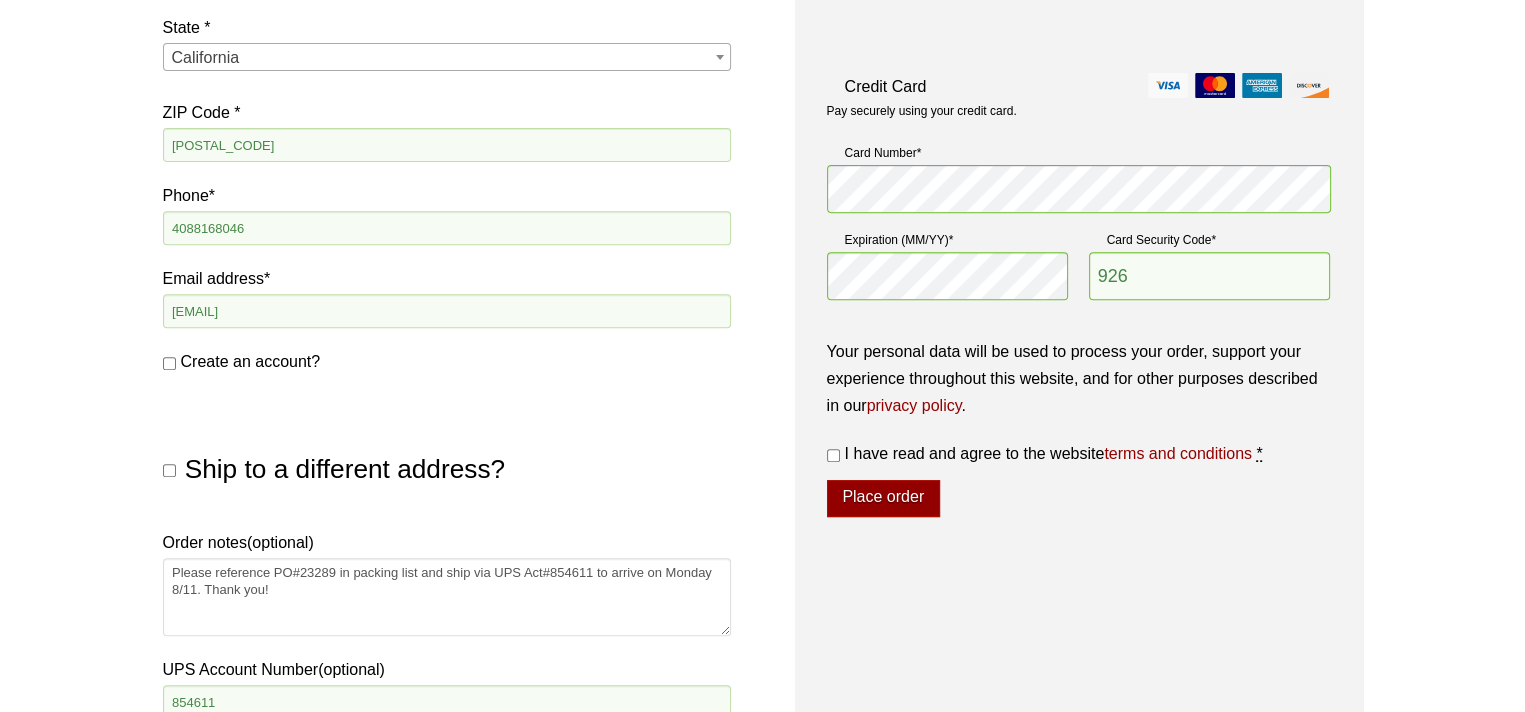 click on "I have read and agree to the website  terms and conditions   *" at bounding box center (833, 455) 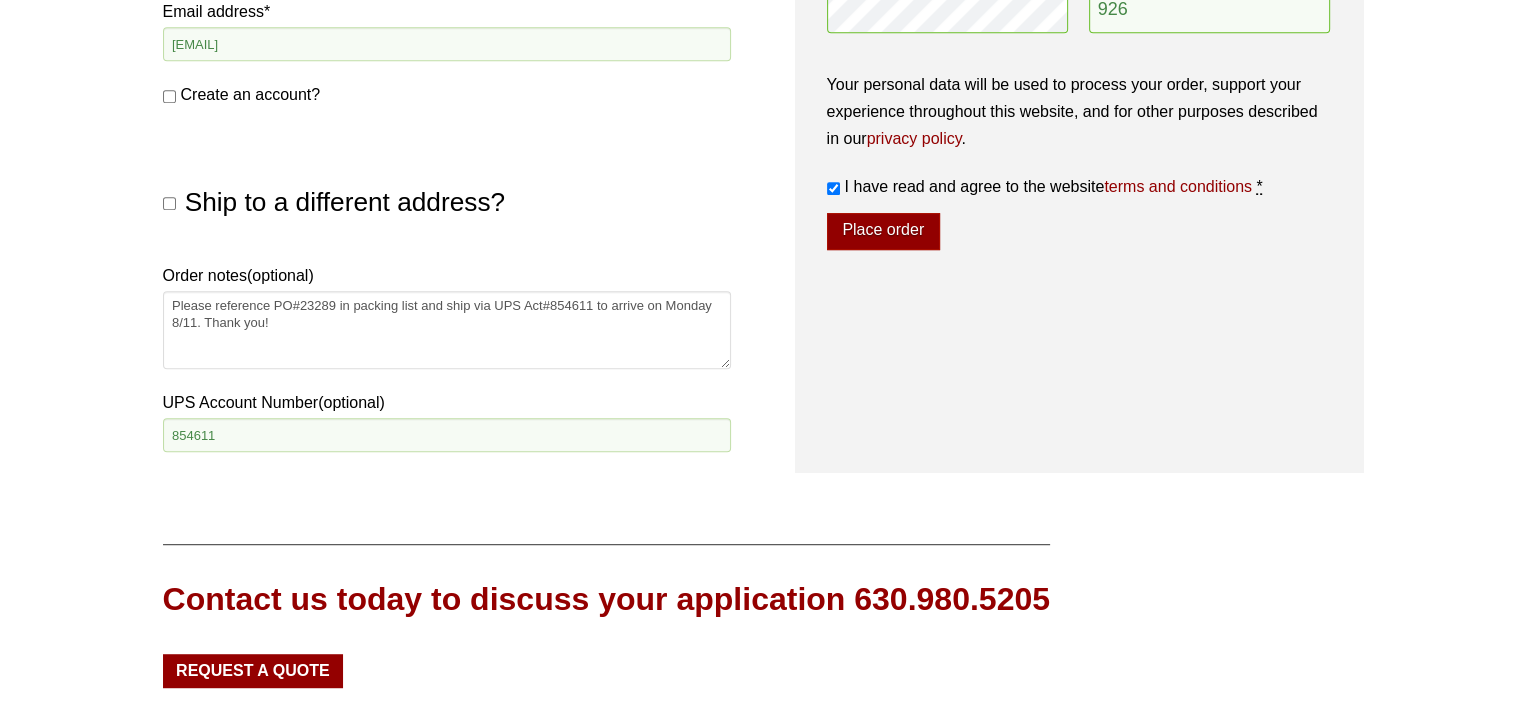 scroll, scrollTop: 1044, scrollLeft: 0, axis: vertical 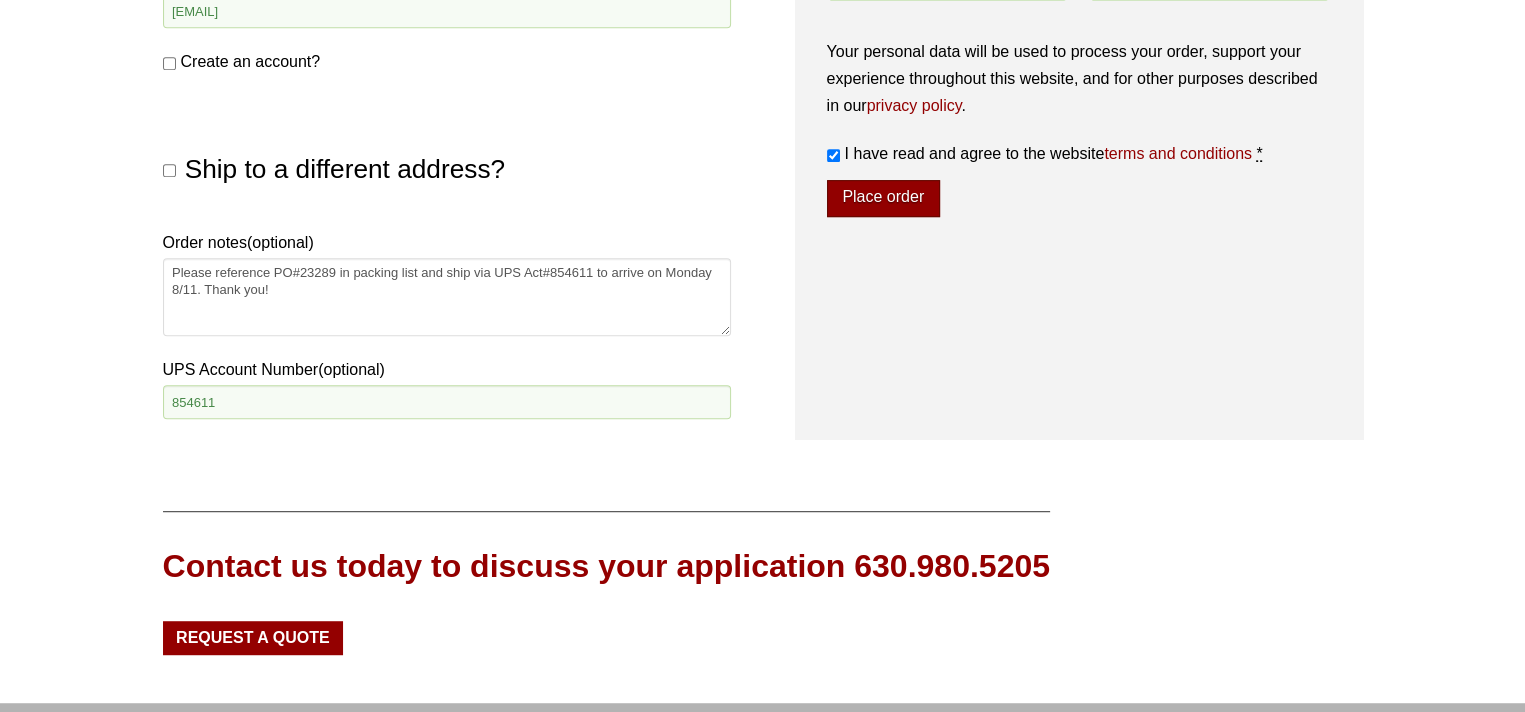 click on "Place order" at bounding box center (883, 199) 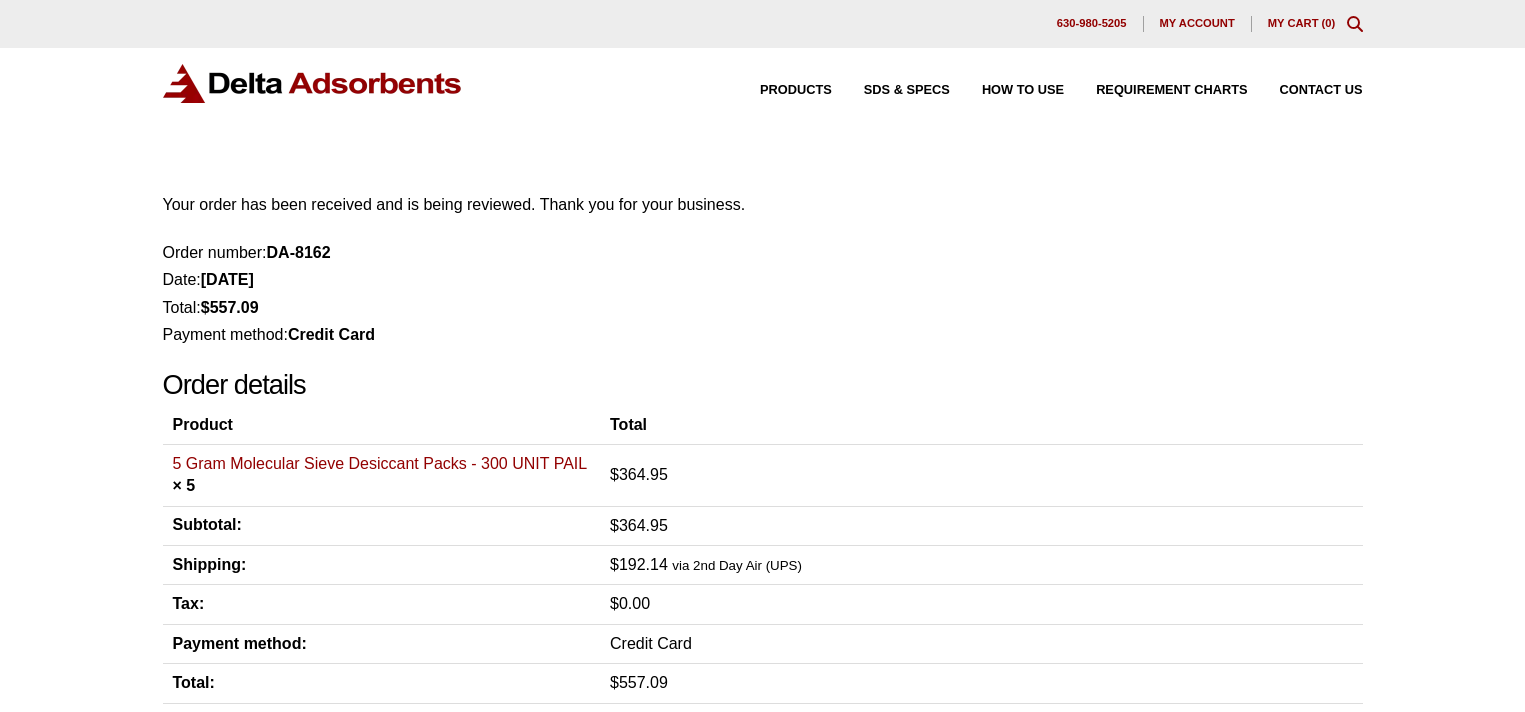 scroll, scrollTop: 0, scrollLeft: 0, axis: both 